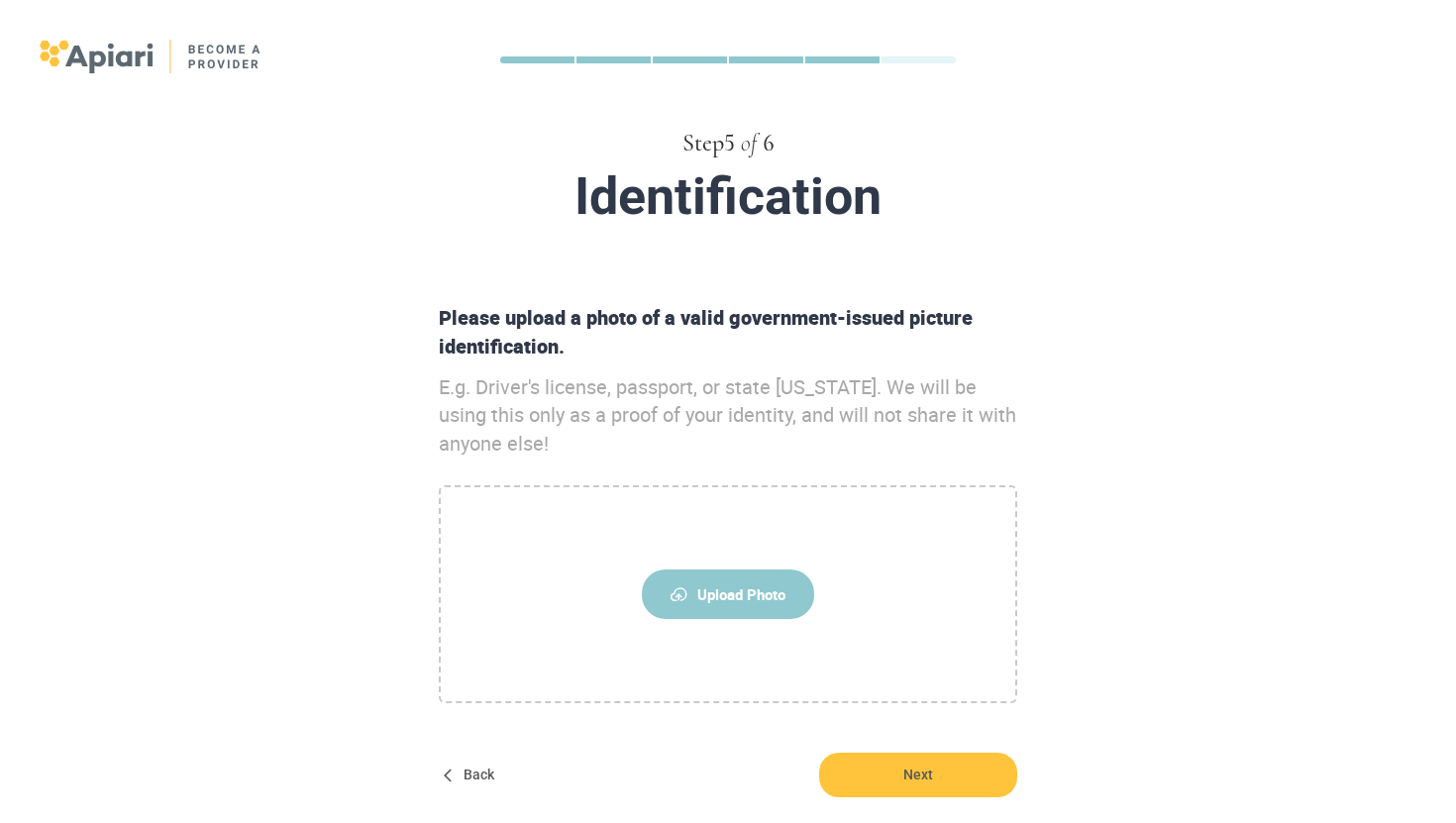 scroll, scrollTop: 105, scrollLeft: 0, axis: vertical 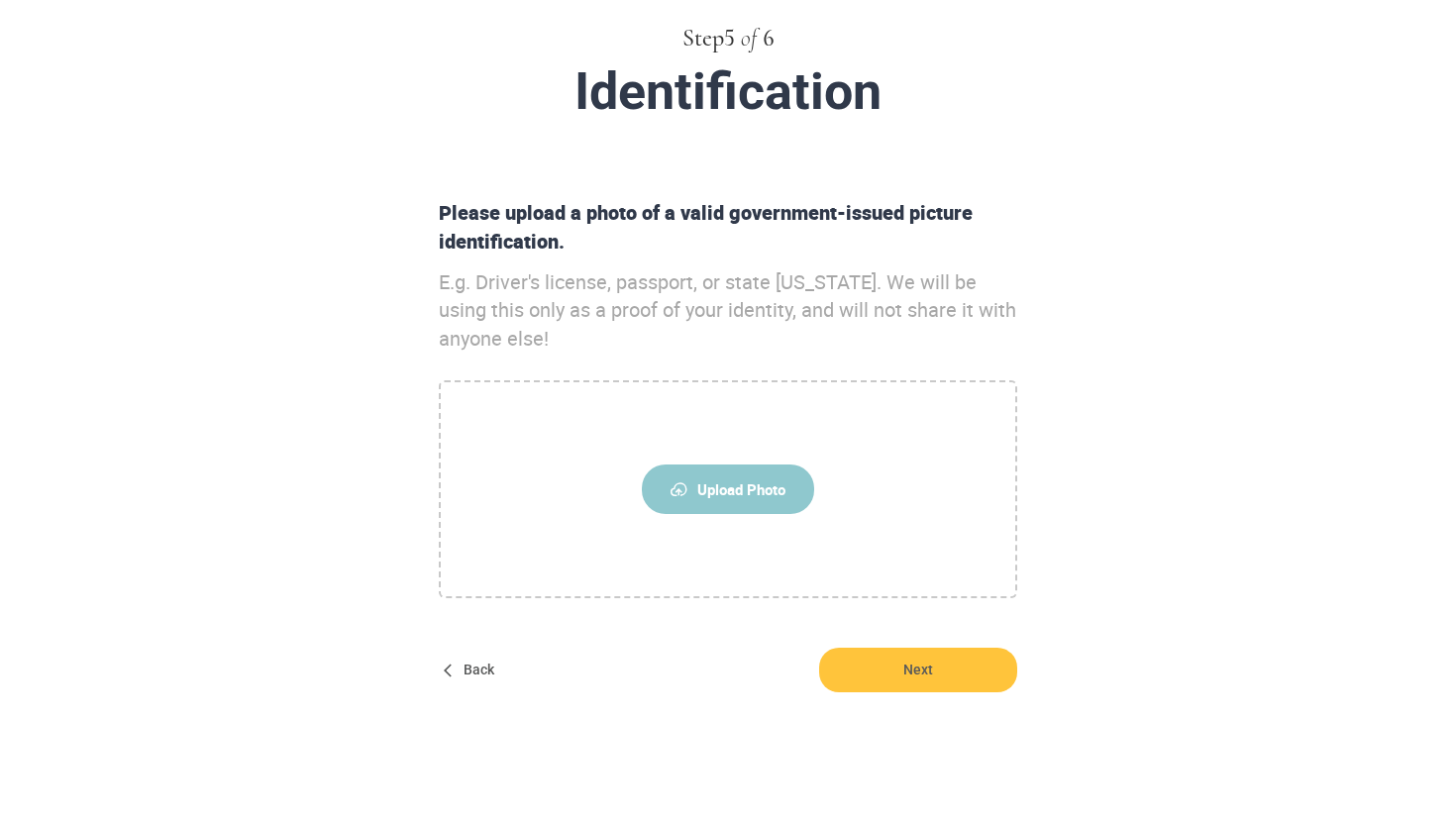 click on "Upload Photo" at bounding box center (728, 489) 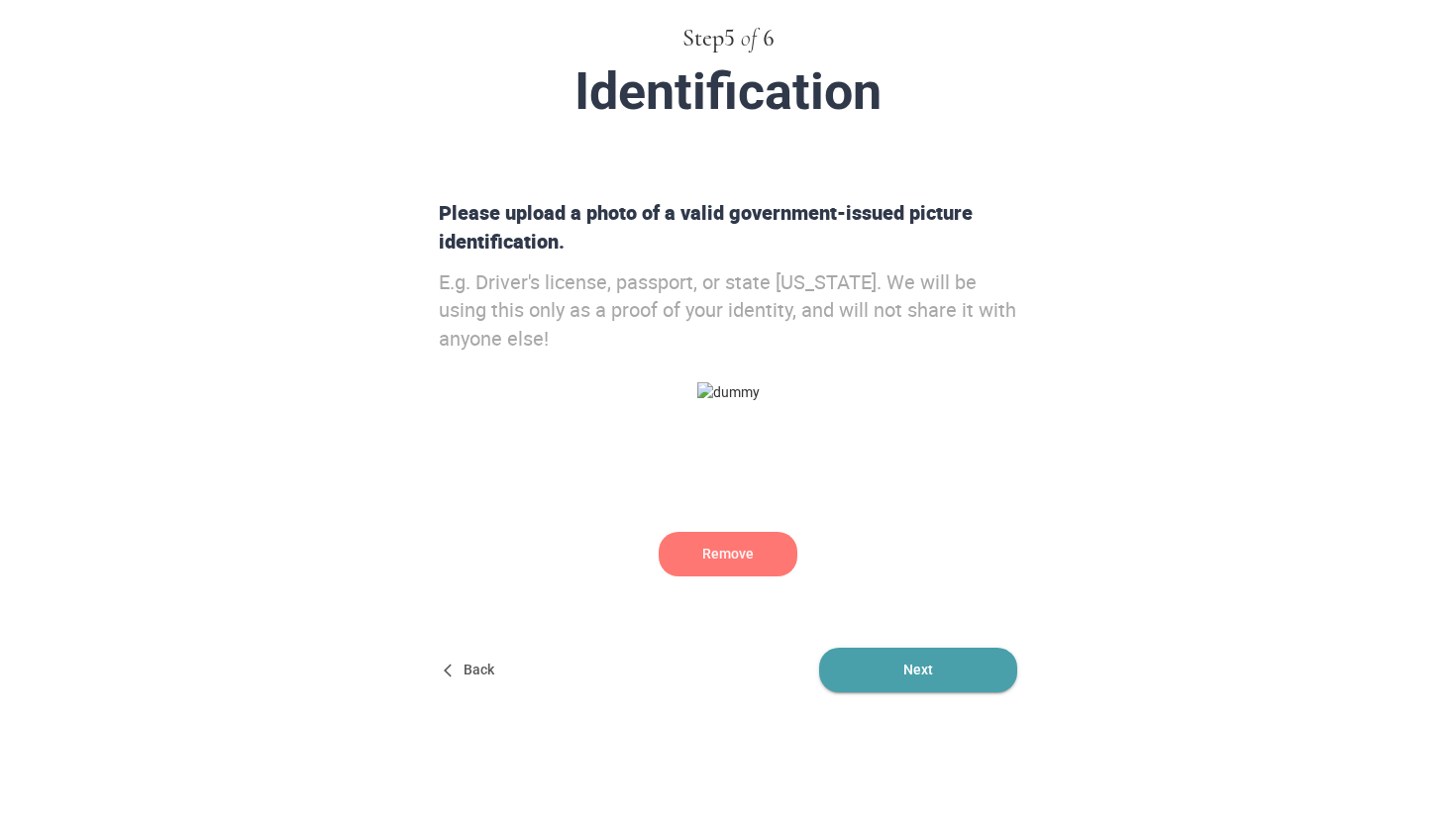 click on "Next" at bounding box center (918, 669) 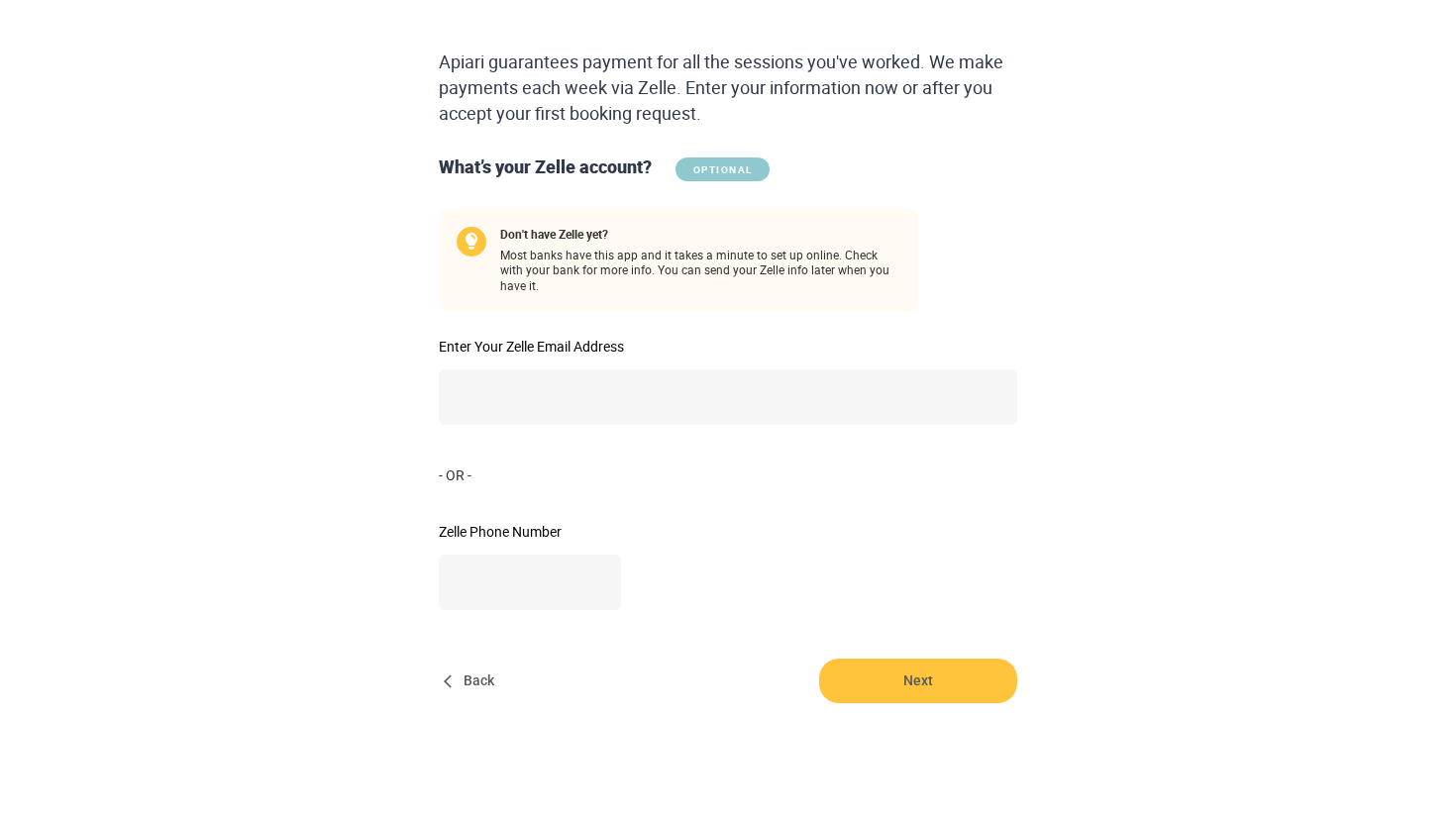 scroll, scrollTop: 282, scrollLeft: 0, axis: vertical 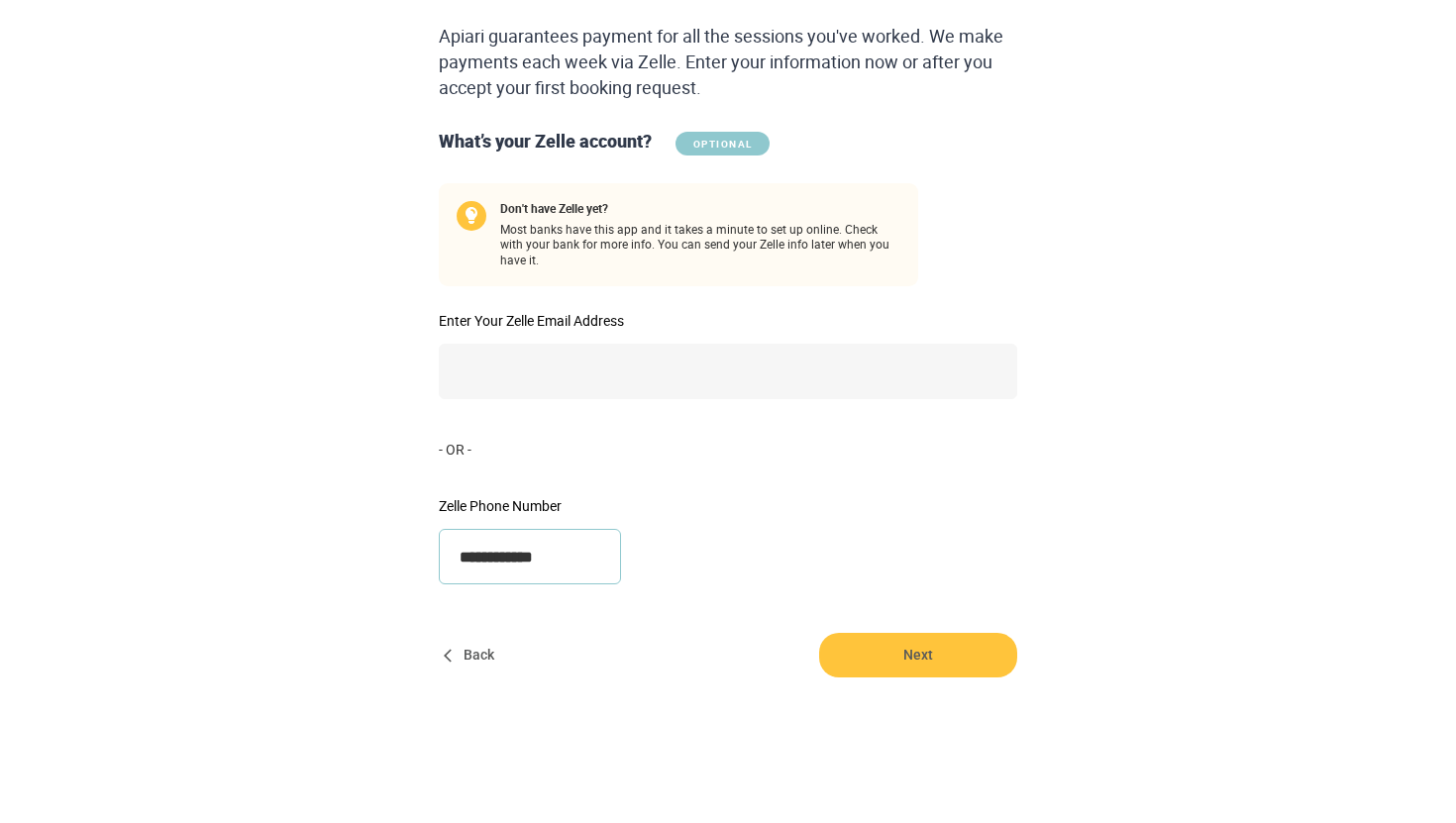 click on "**********" at bounding box center (530, 557) 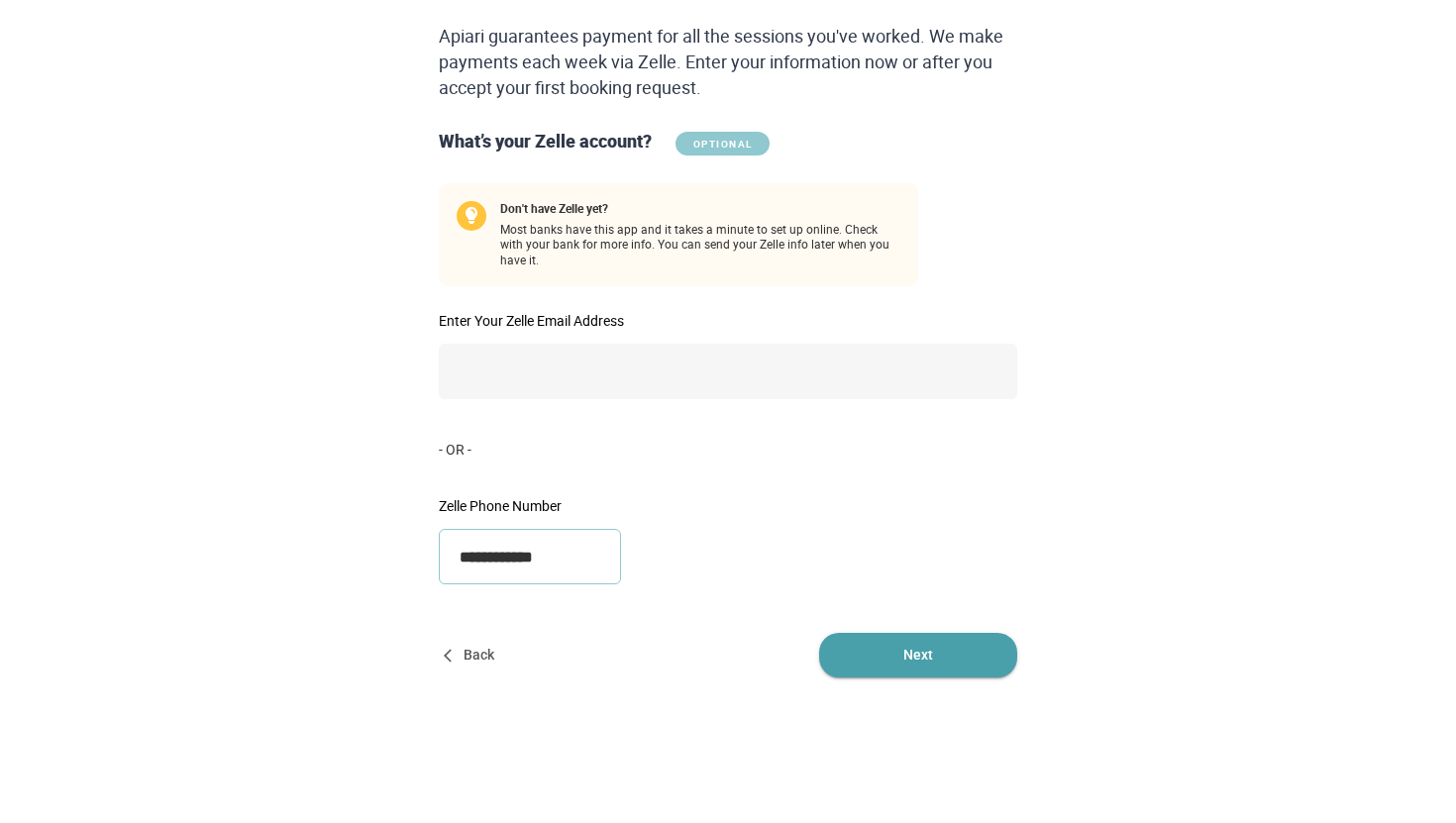 type on "**********" 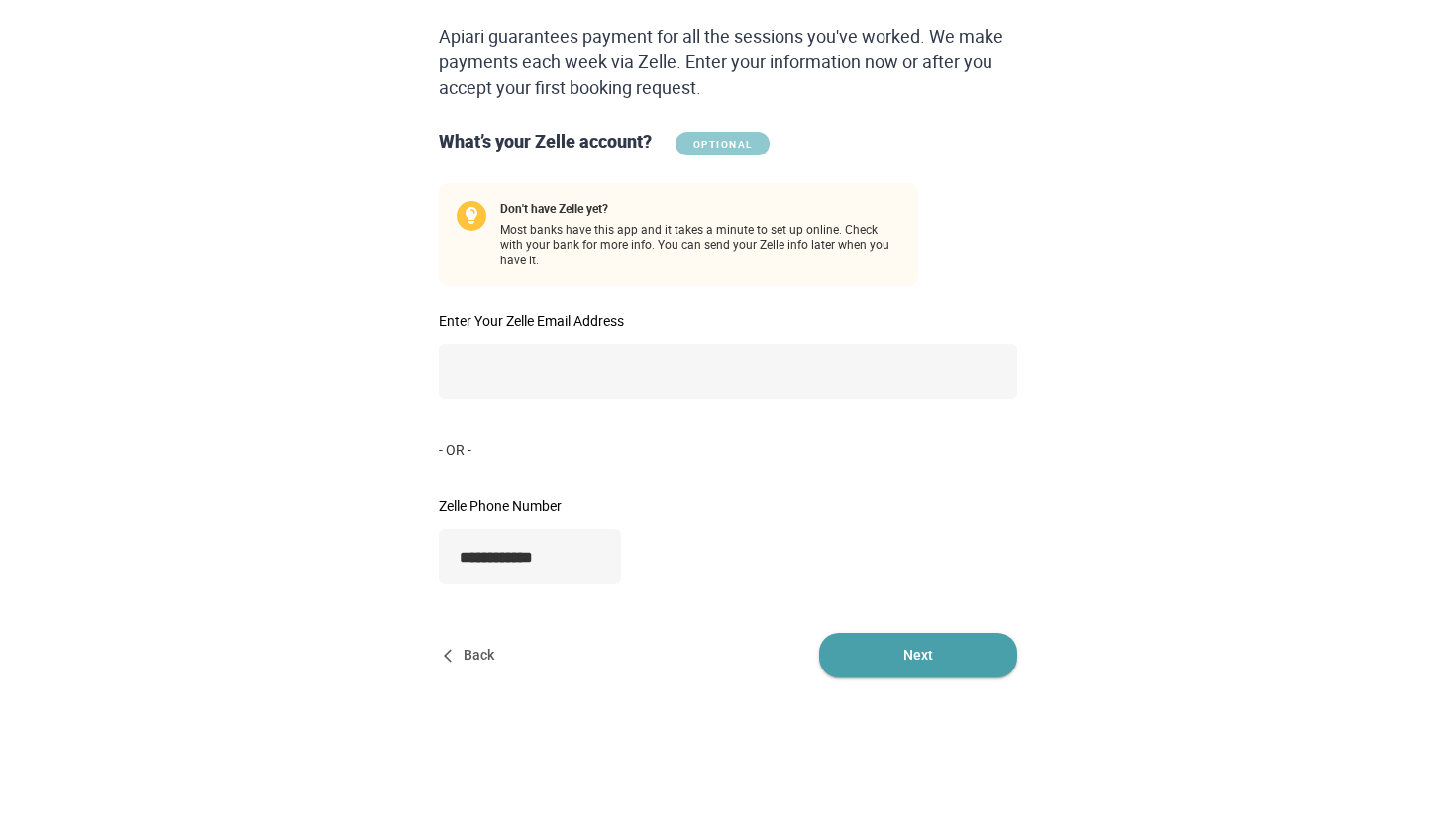 click on "Next" at bounding box center (918, 655) 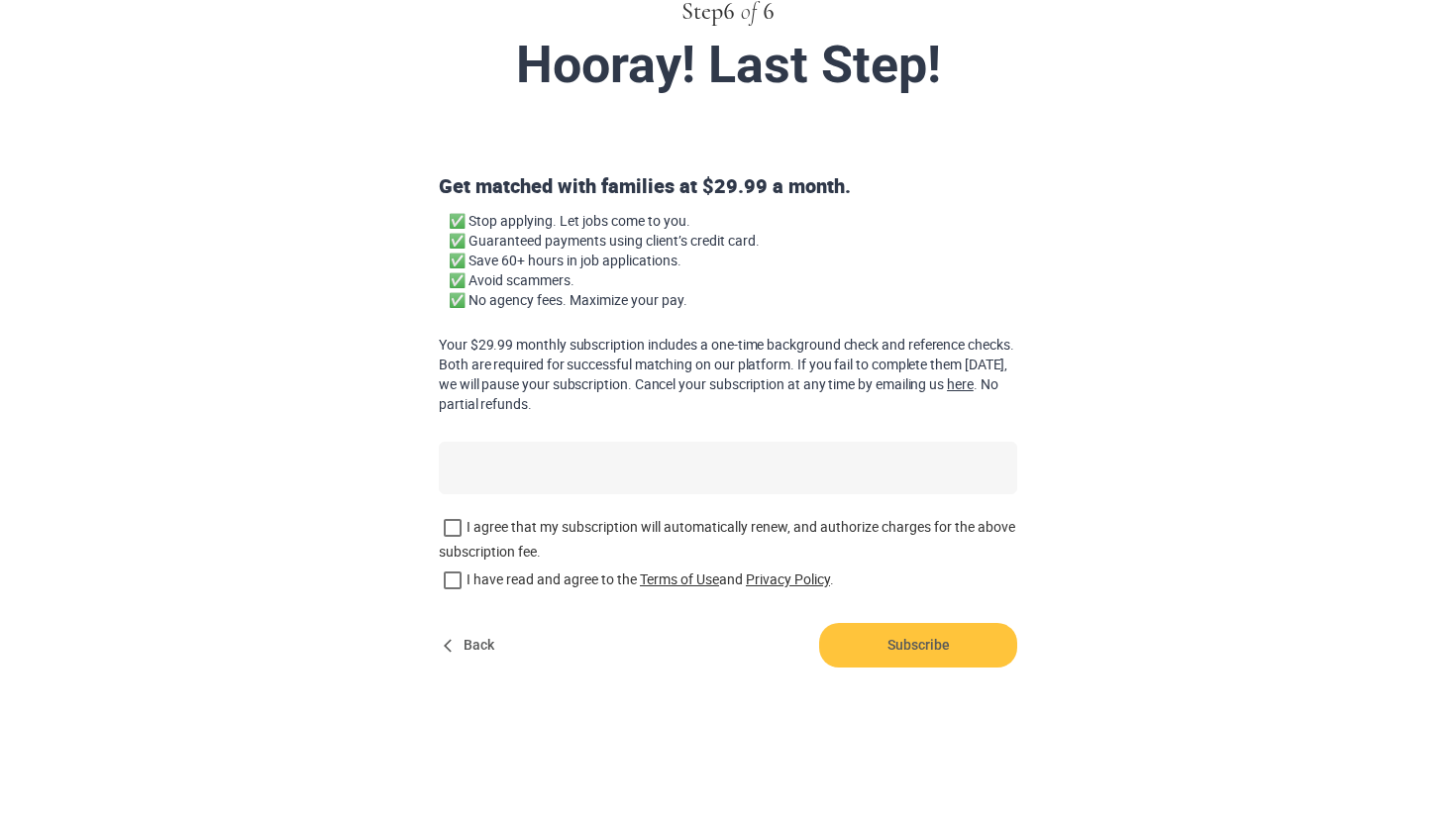 scroll, scrollTop: 136, scrollLeft: 0, axis: vertical 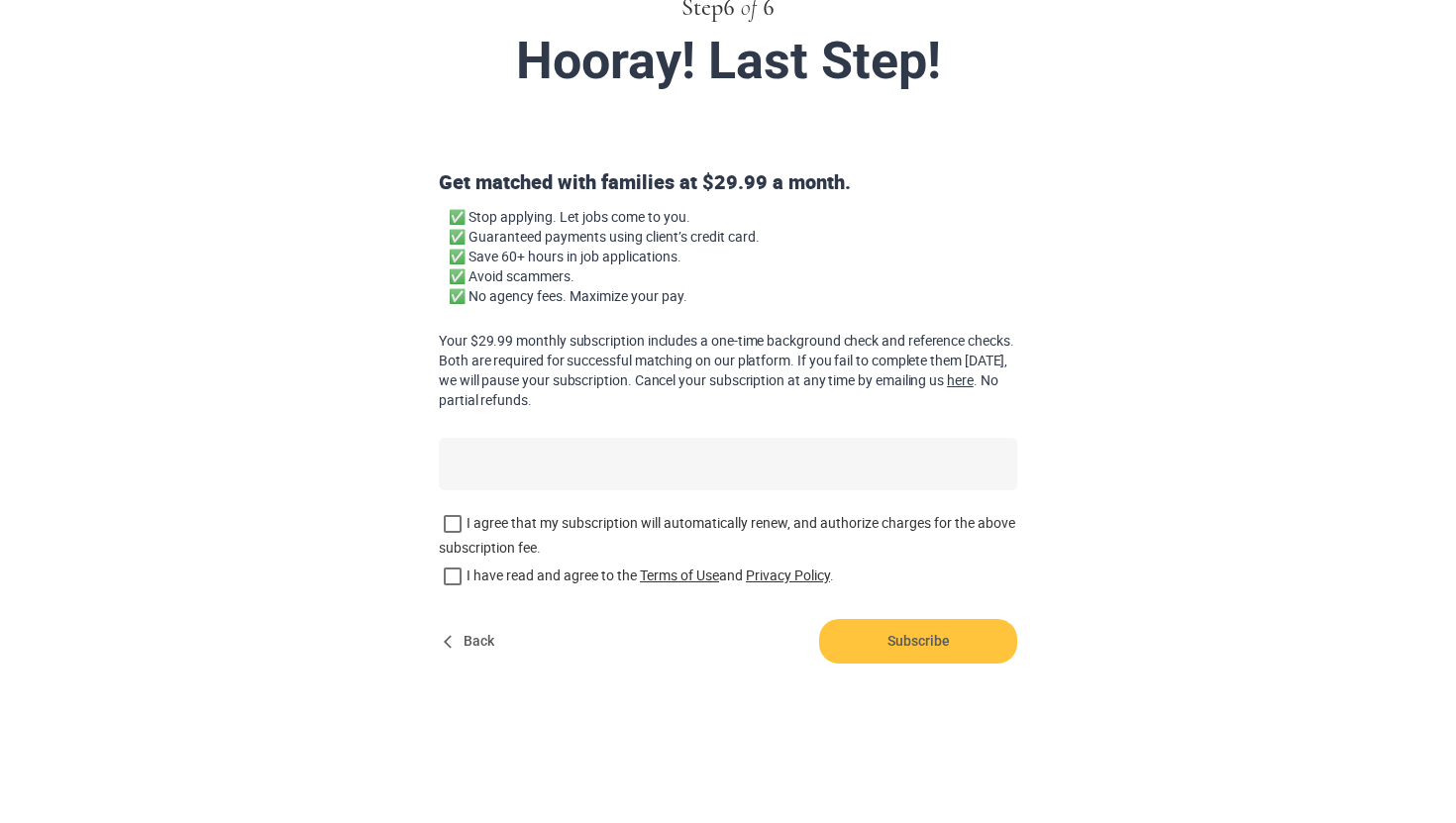 click on "I have read and agree to the   Terms of Use  and   Privacy Policy ." at bounding box center [728, 576] 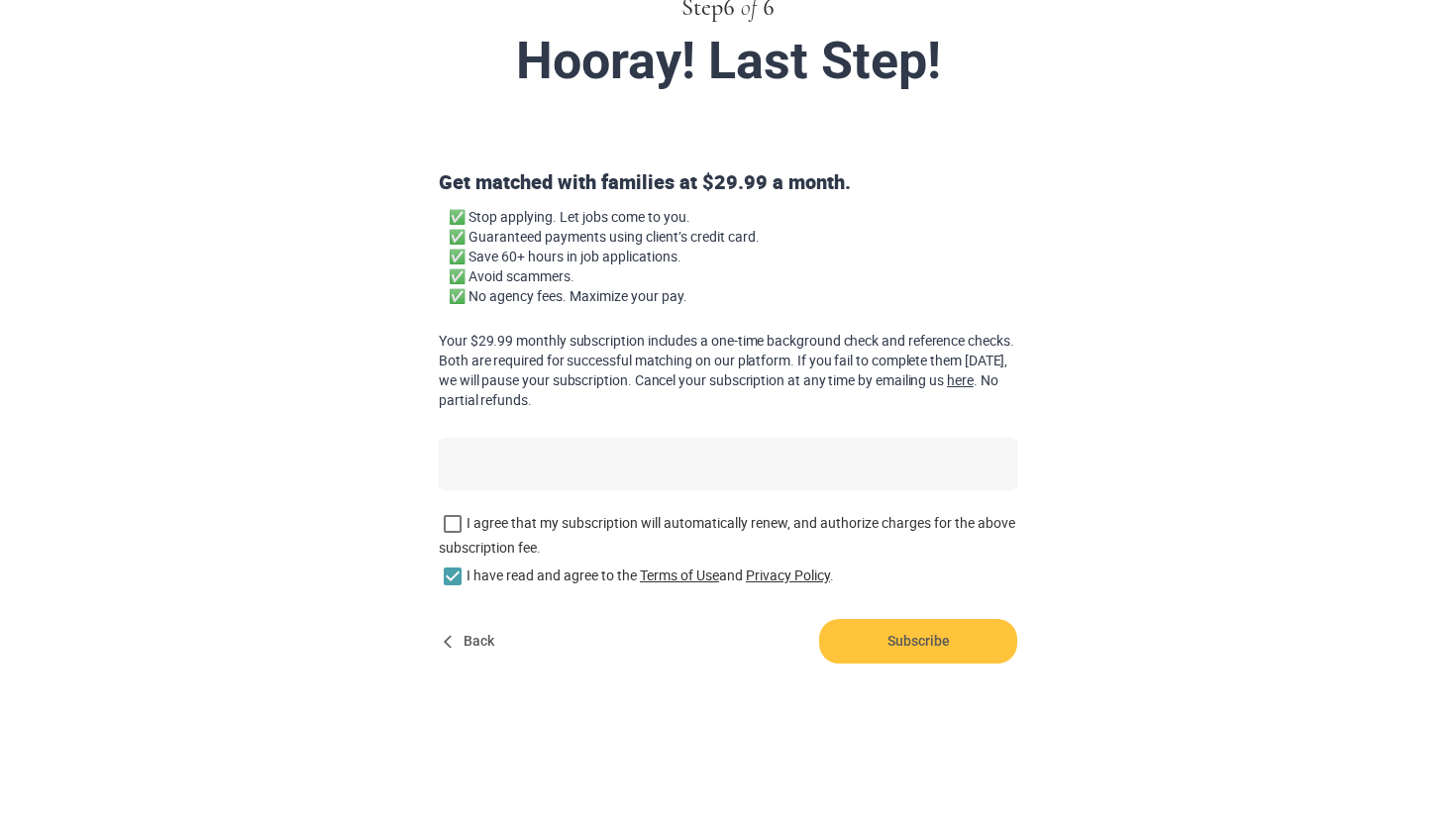scroll, scrollTop: 0, scrollLeft: 0, axis: both 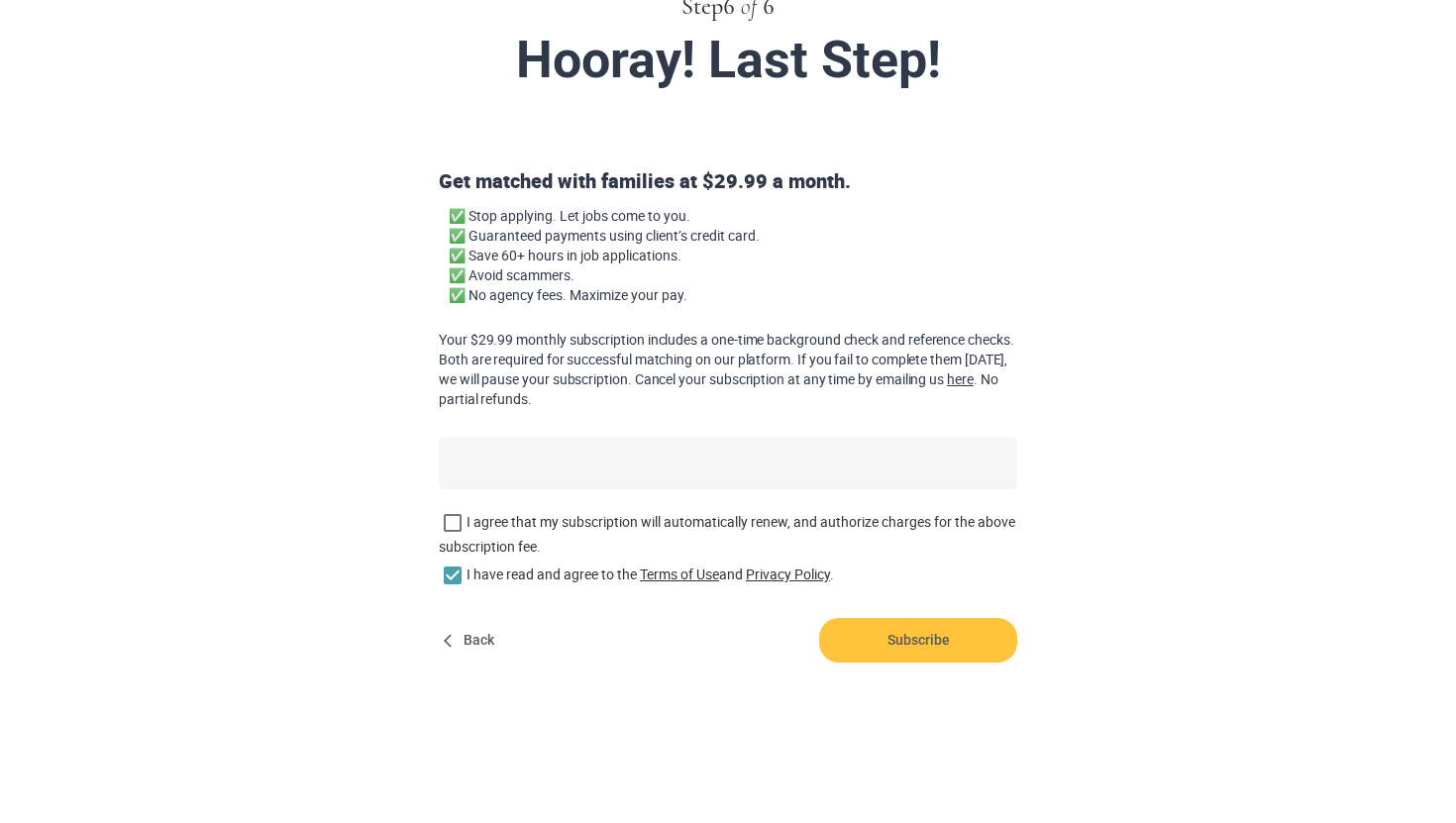click on "Back" at bounding box center (470, 640) 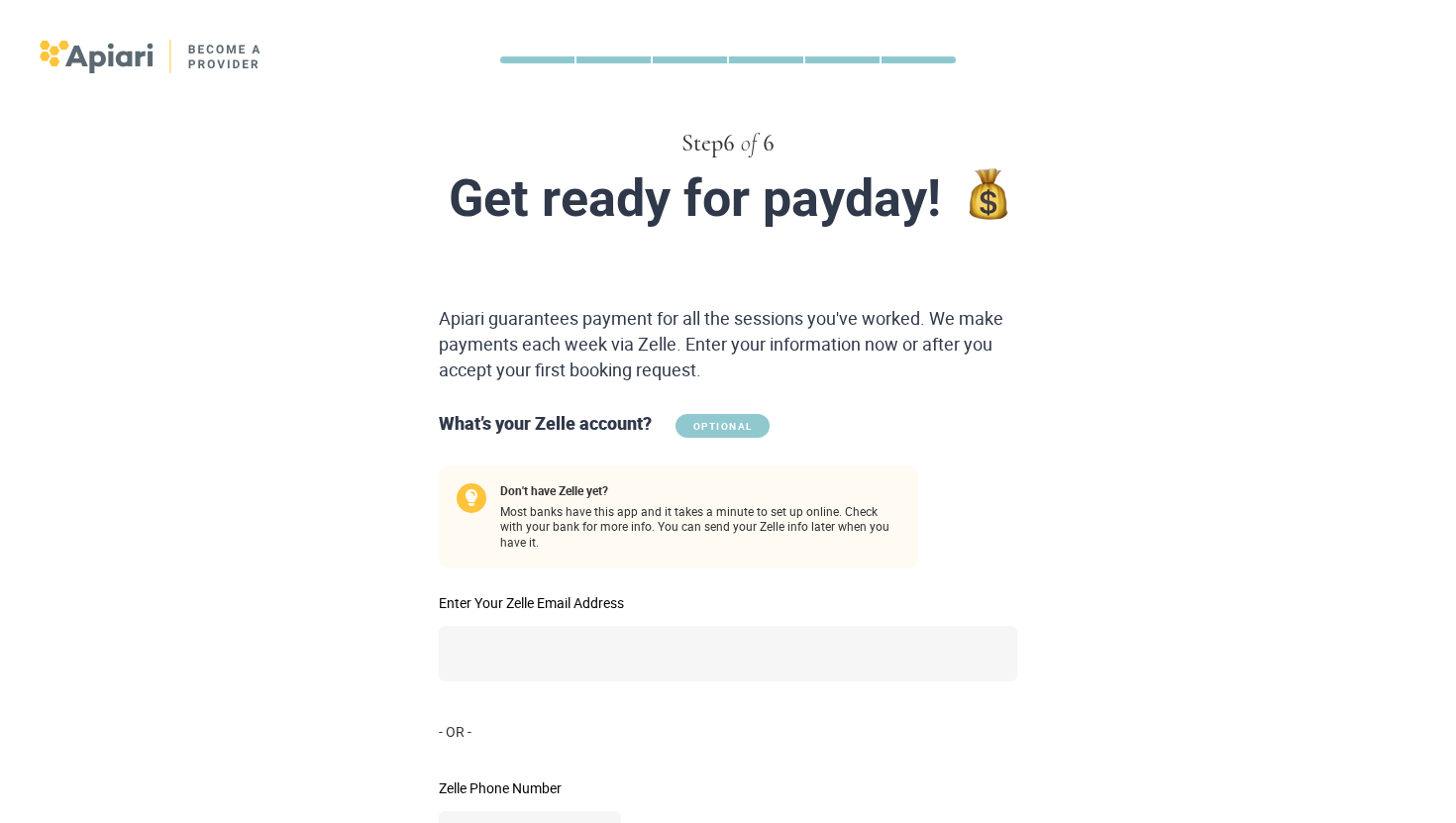 scroll, scrollTop: 282, scrollLeft: 0, axis: vertical 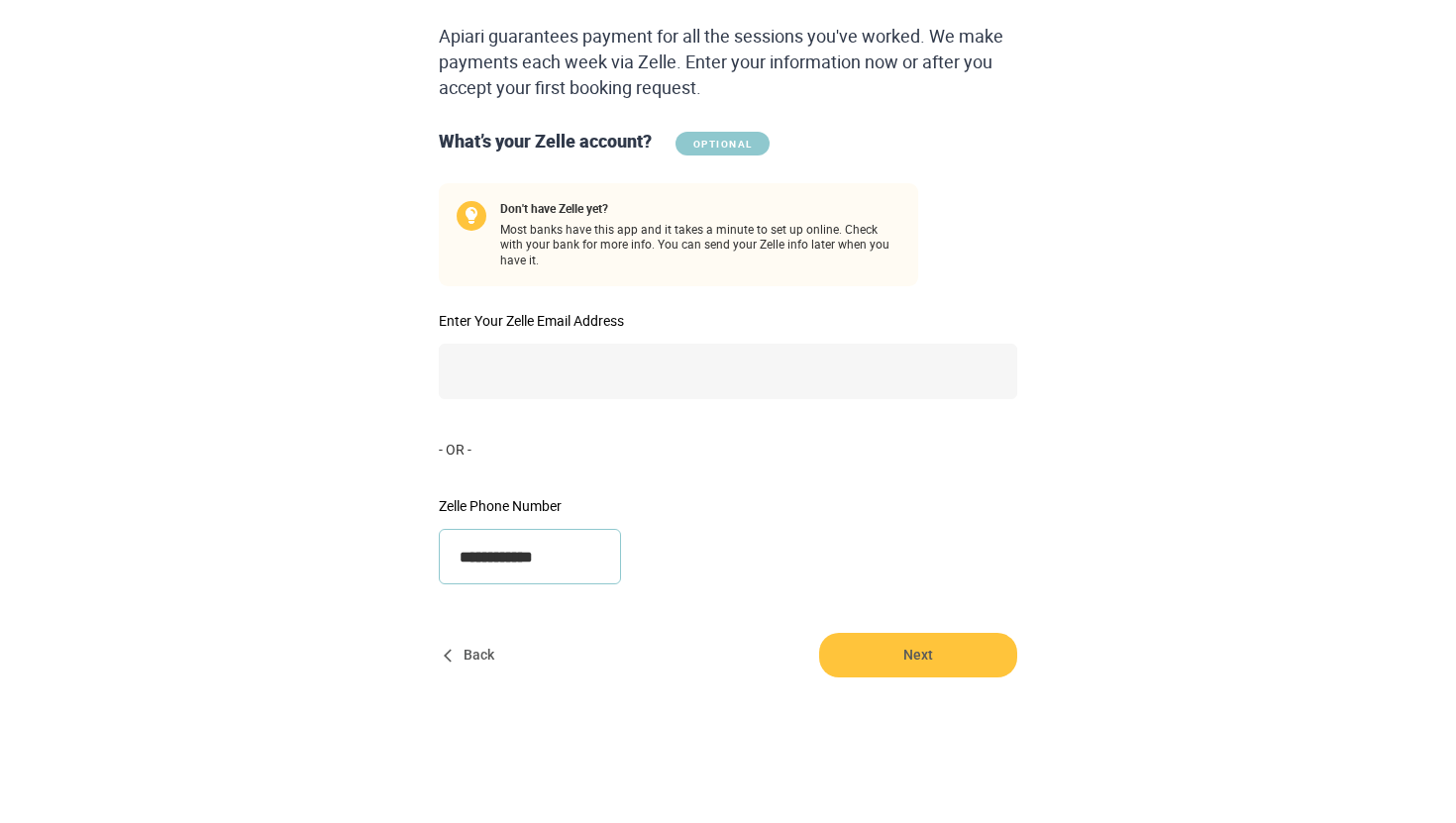 drag, startPoint x: 586, startPoint y: 546, endPoint x: 308, endPoint y: 539, distance: 278.0881 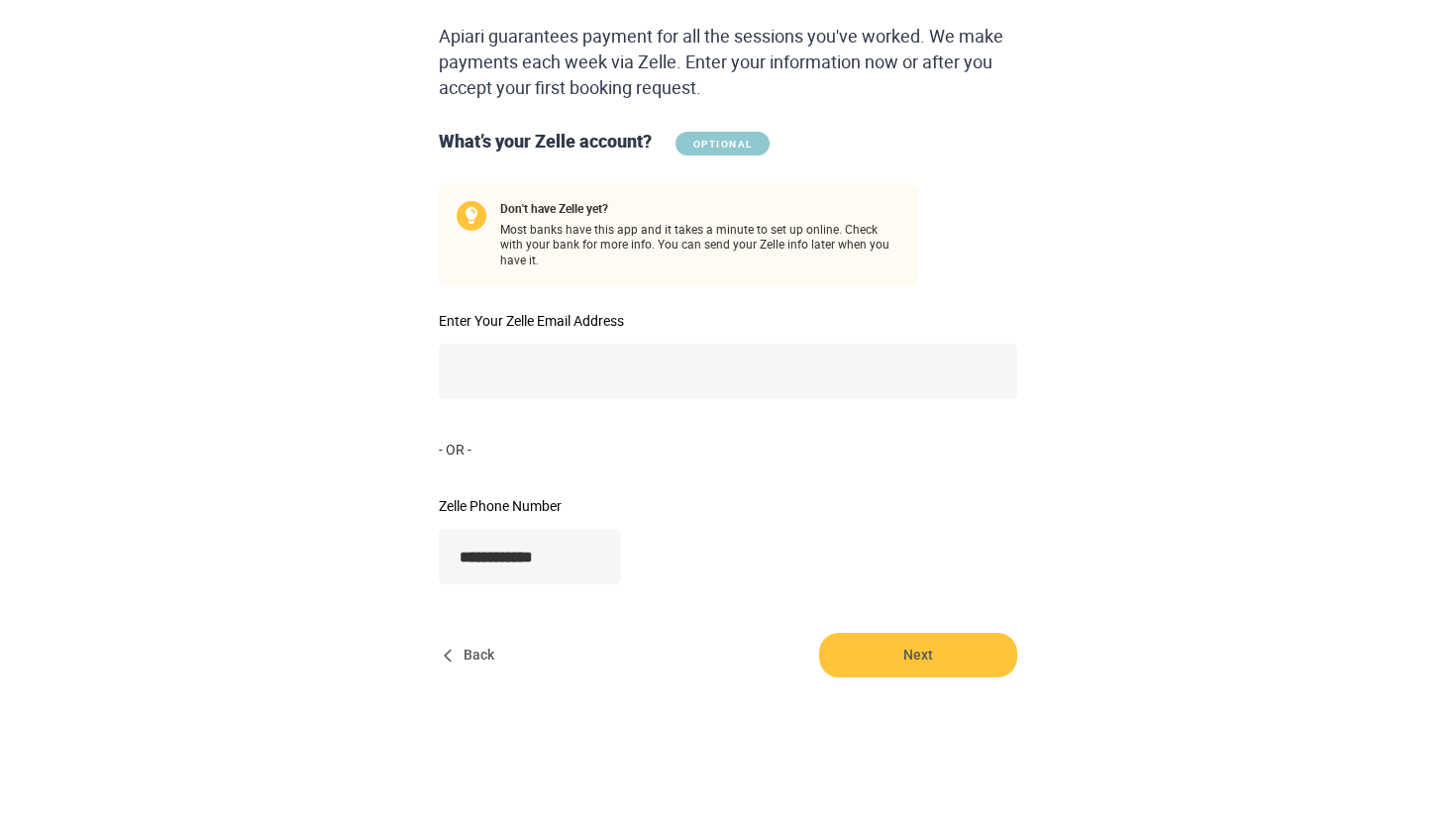 type 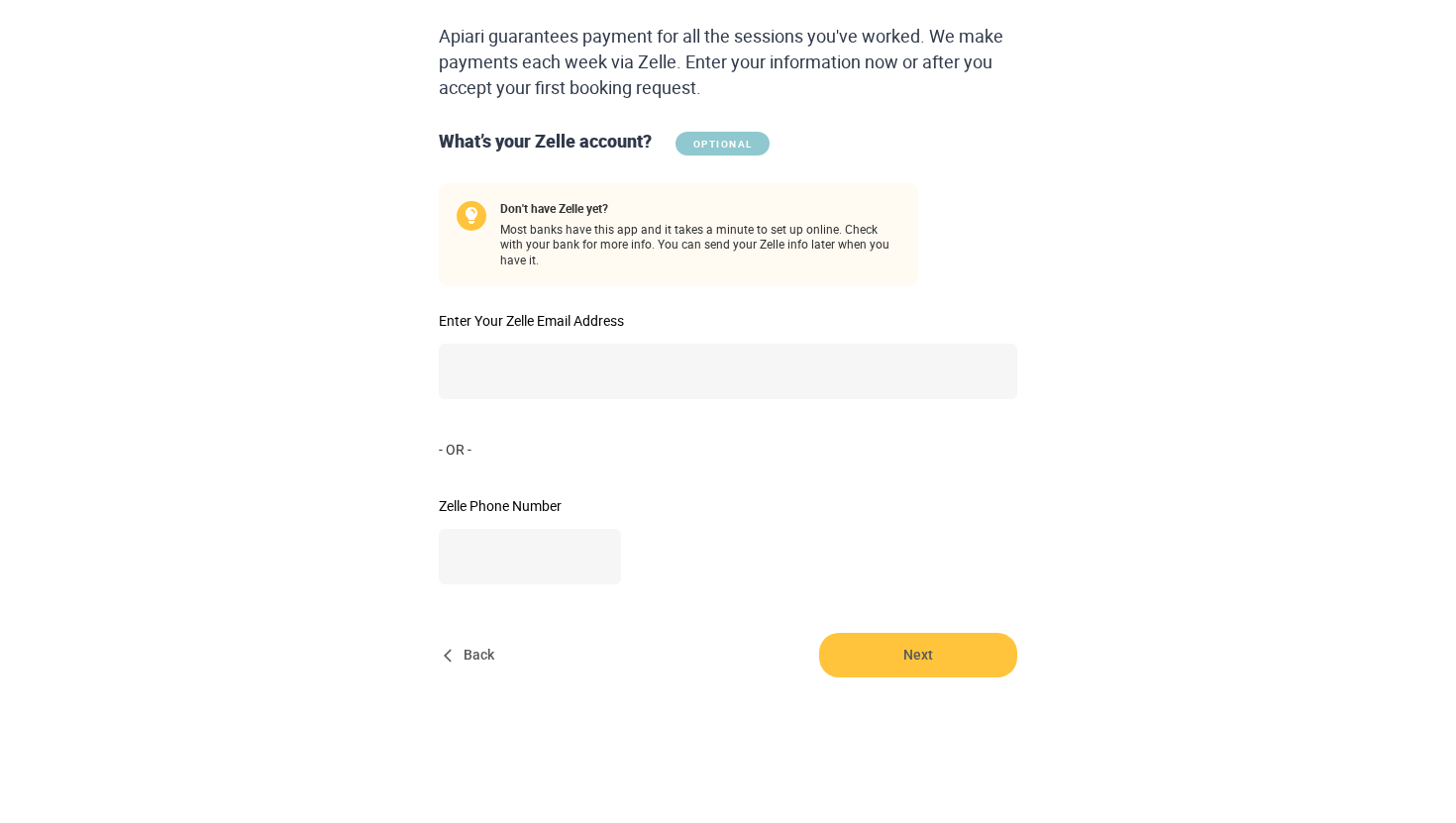 click 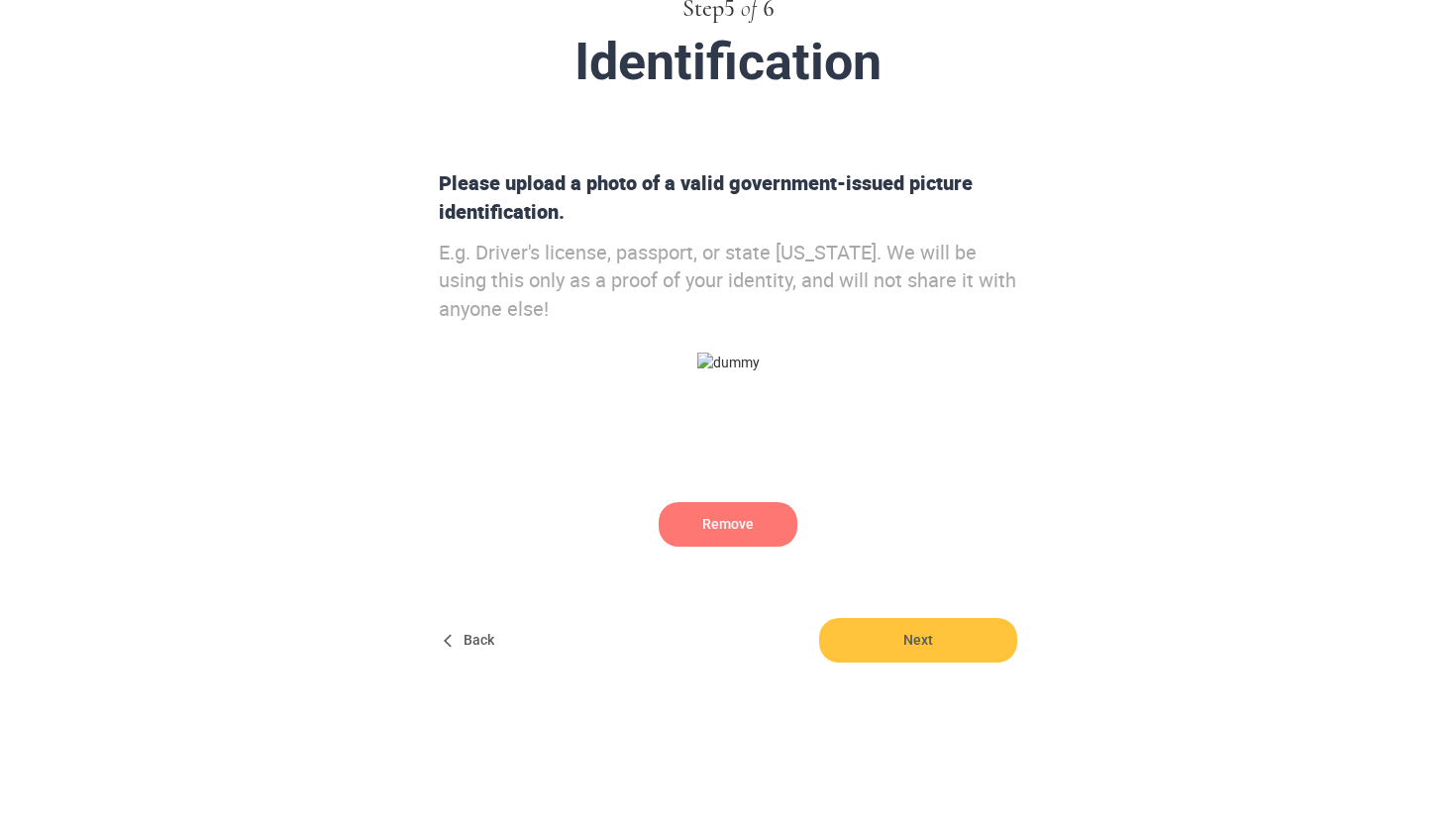scroll, scrollTop: 0, scrollLeft: 0, axis: both 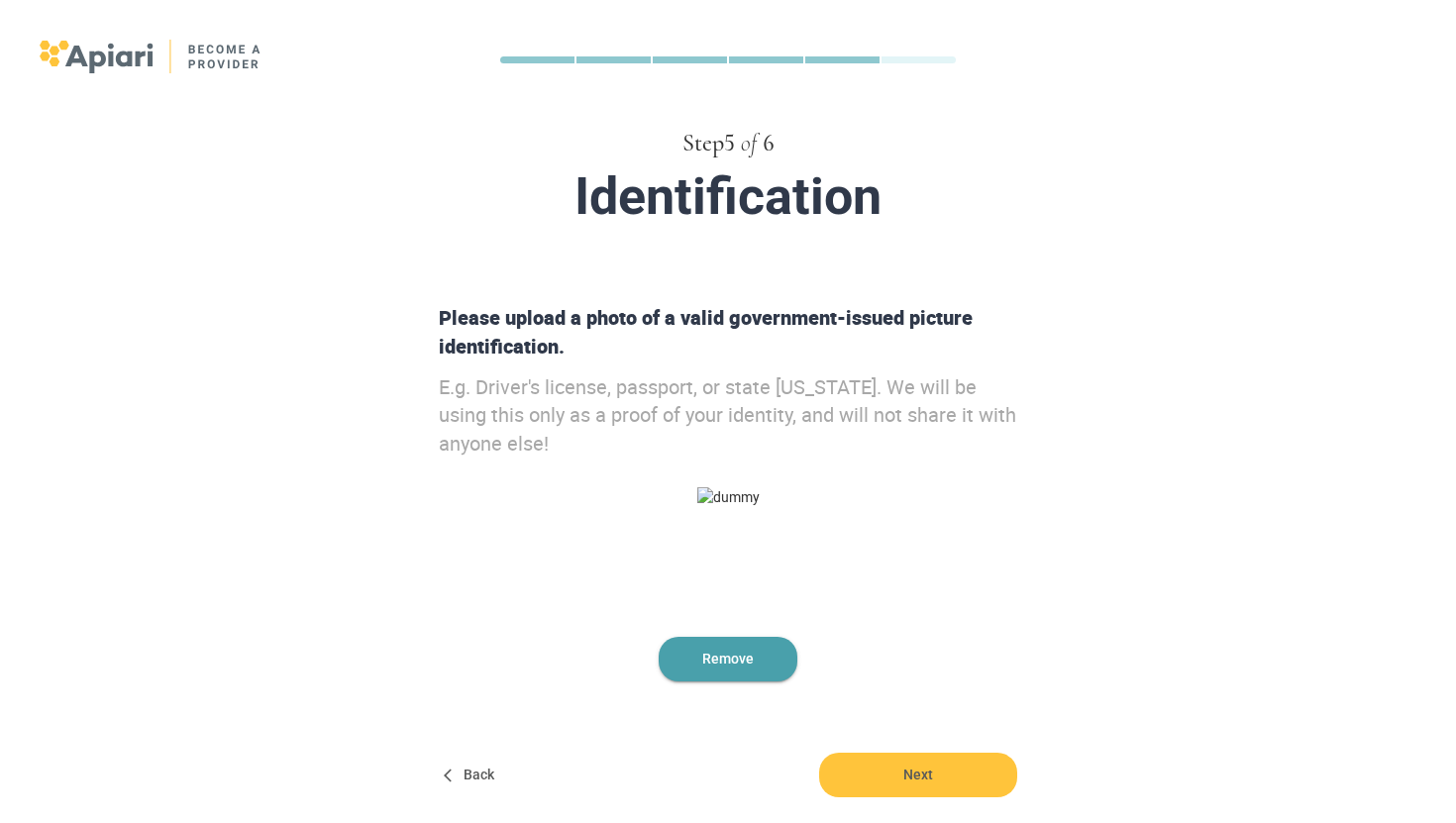 click on "Remove" at bounding box center (728, 659) 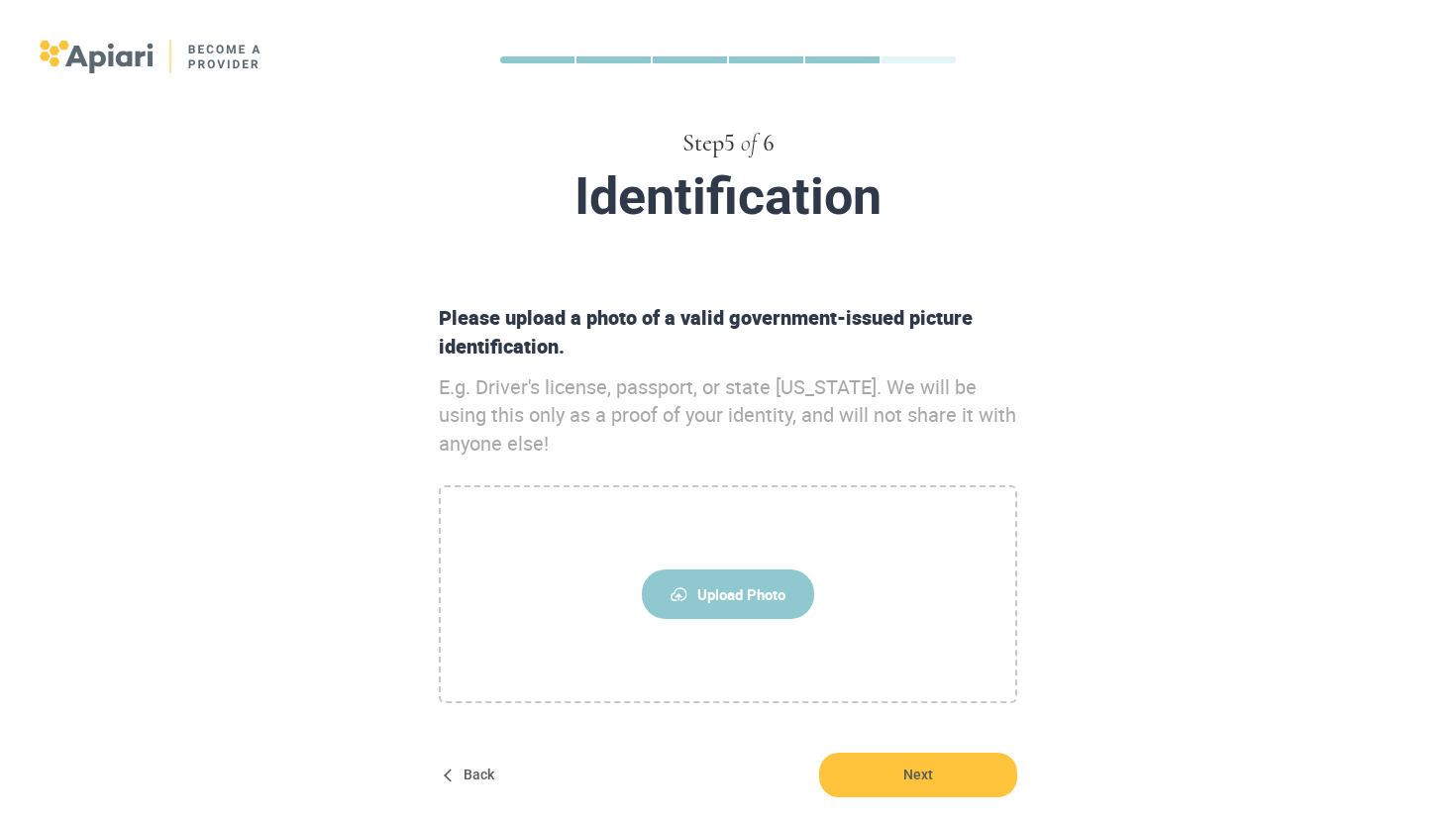 click on "Back" at bounding box center (470, 774) 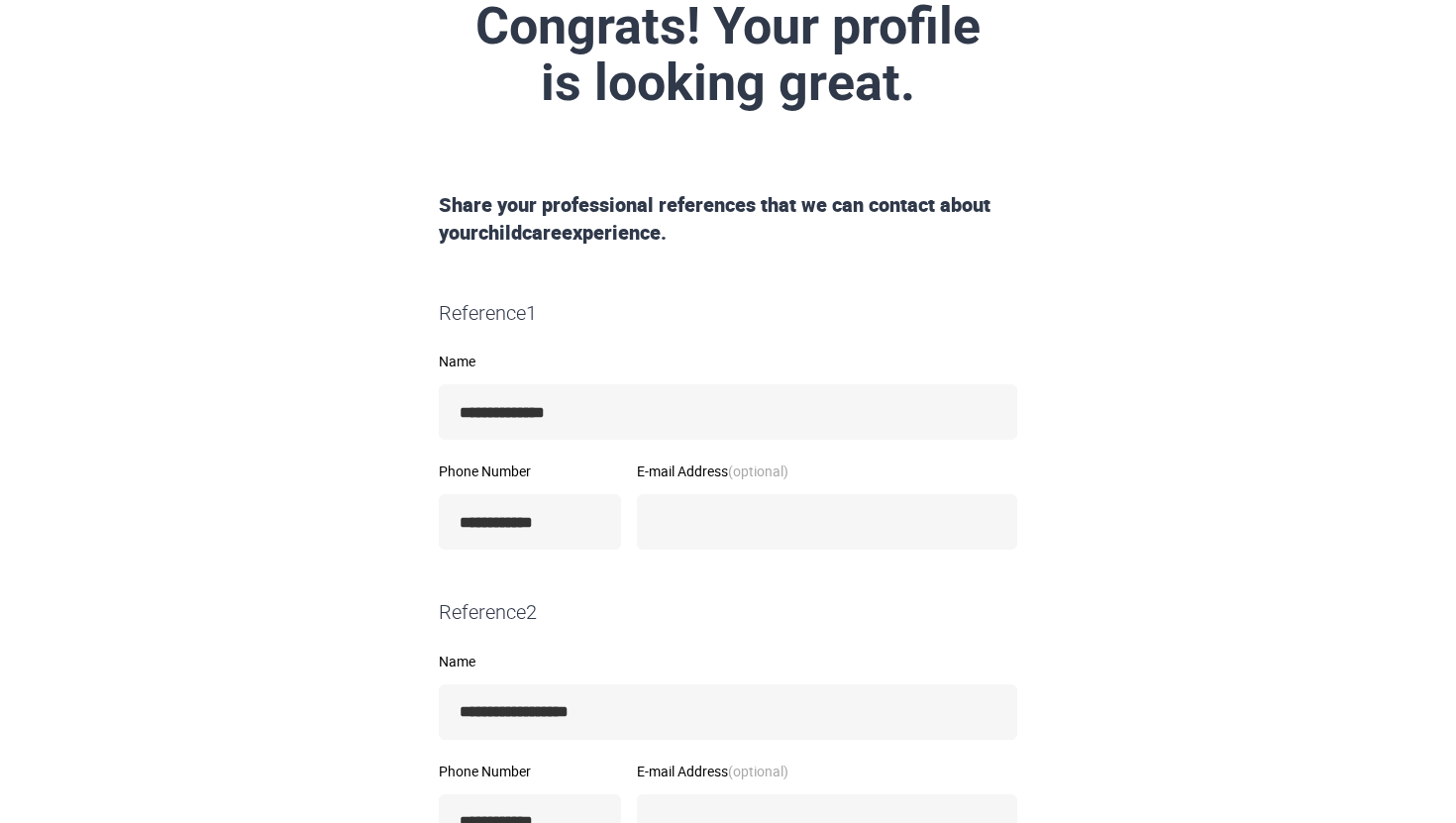 scroll, scrollTop: 750, scrollLeft: 0, axis: vertical 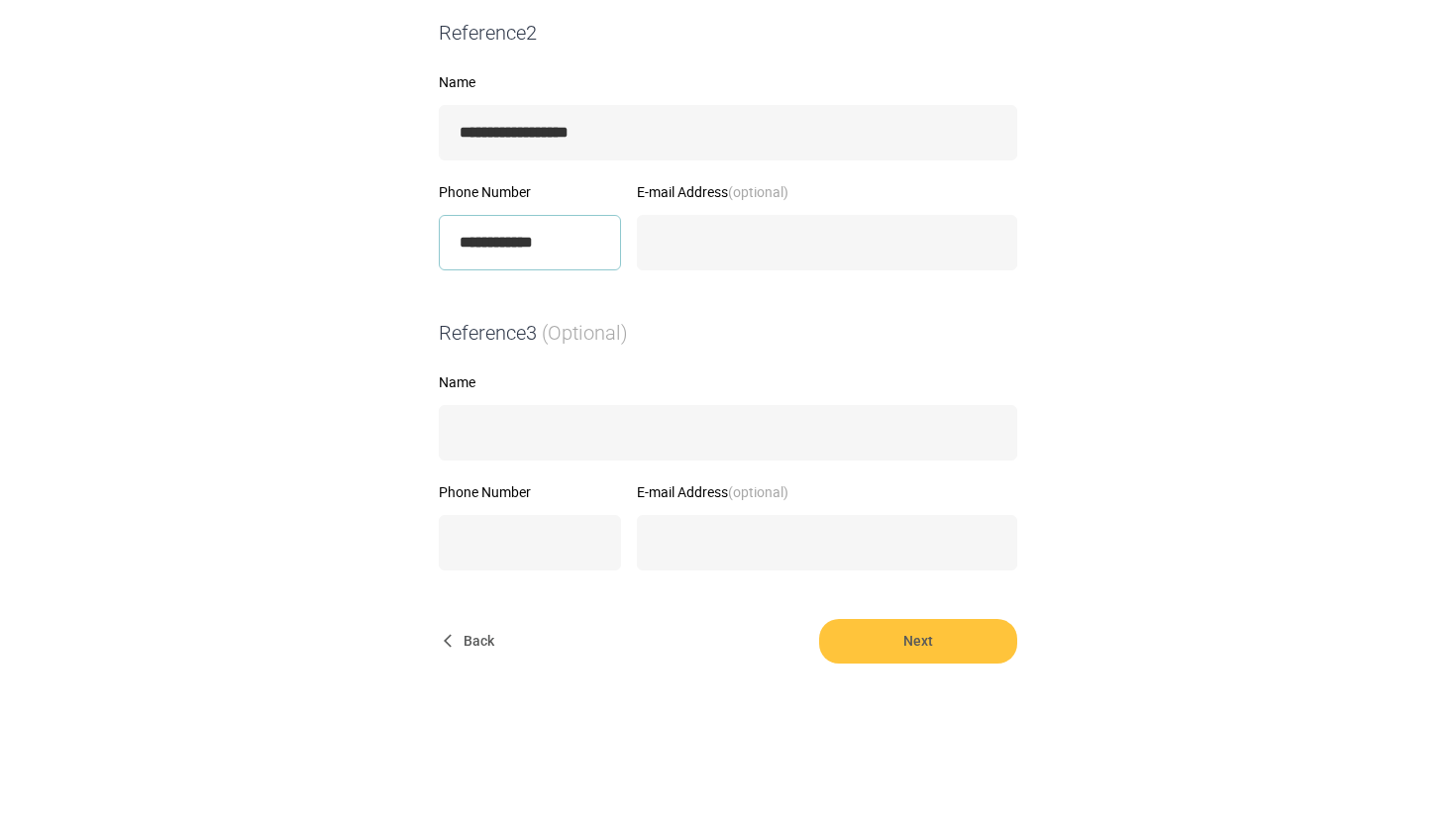 drag, startPoint x: 598, startPoint y: 247, endPoint x: 297, endPoint y: 251, distance: 301.0266 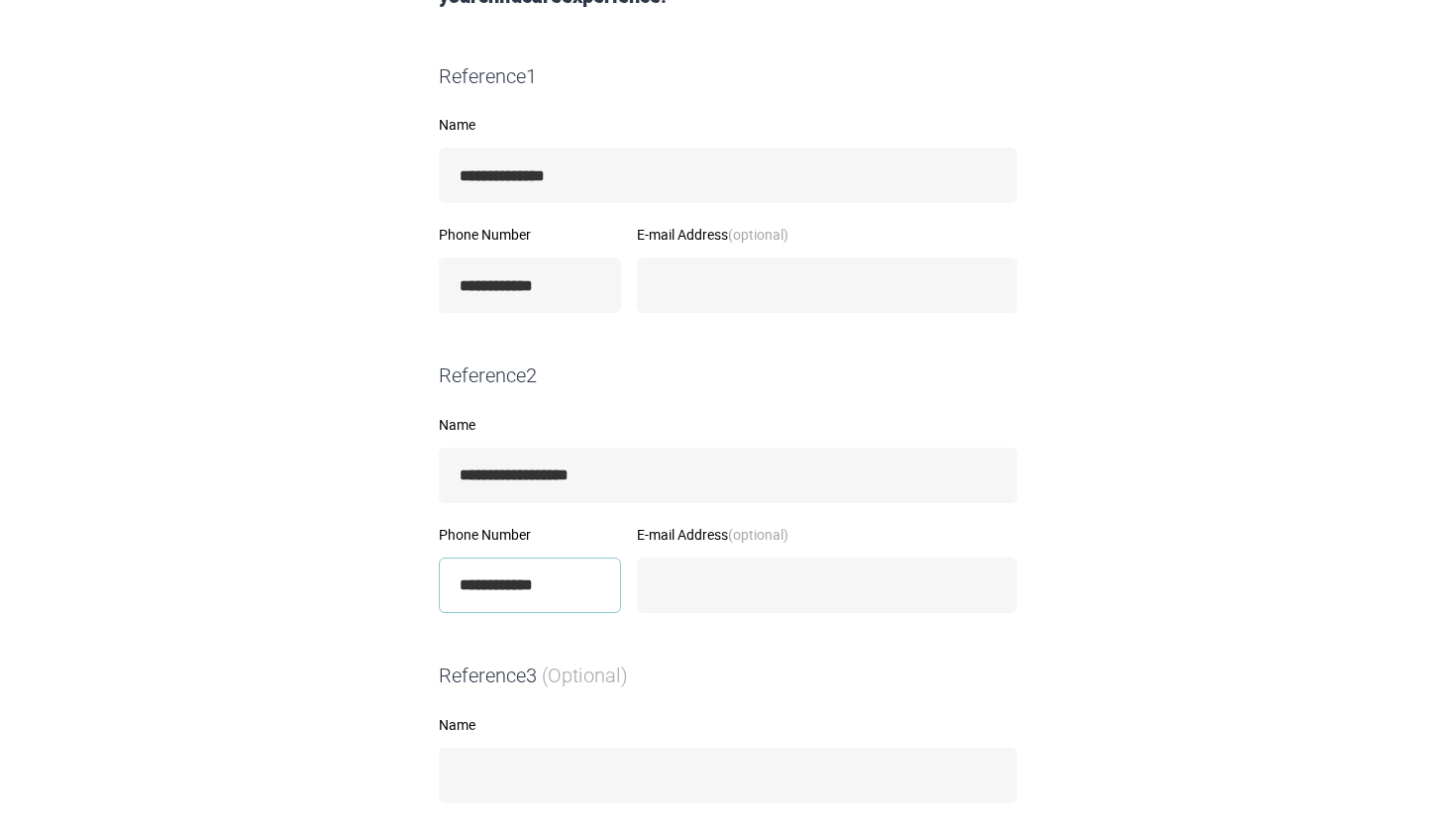 scroll, scrollTop: 69, scrollLeft: 0, axis: vertical 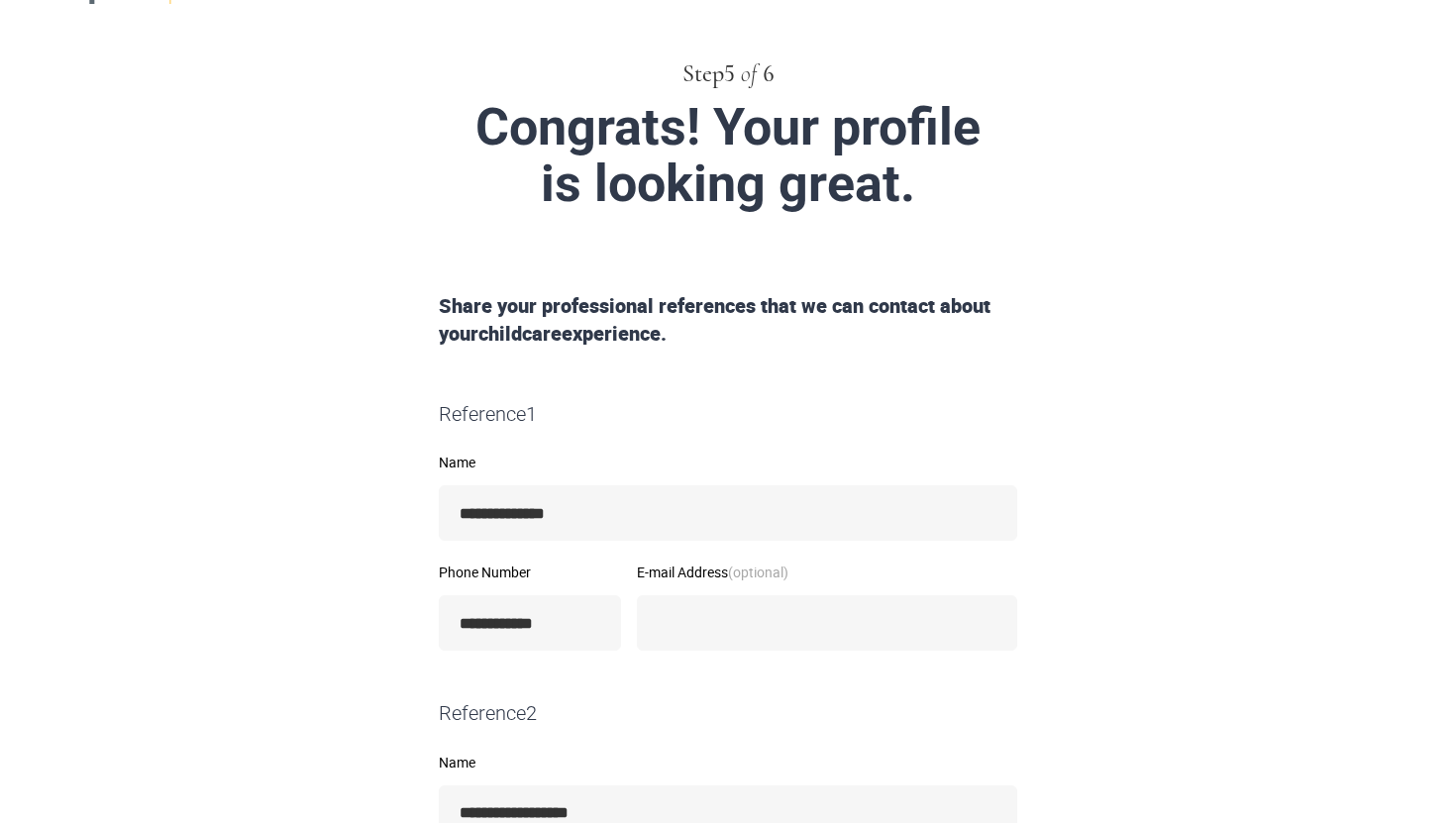 type on "**********" 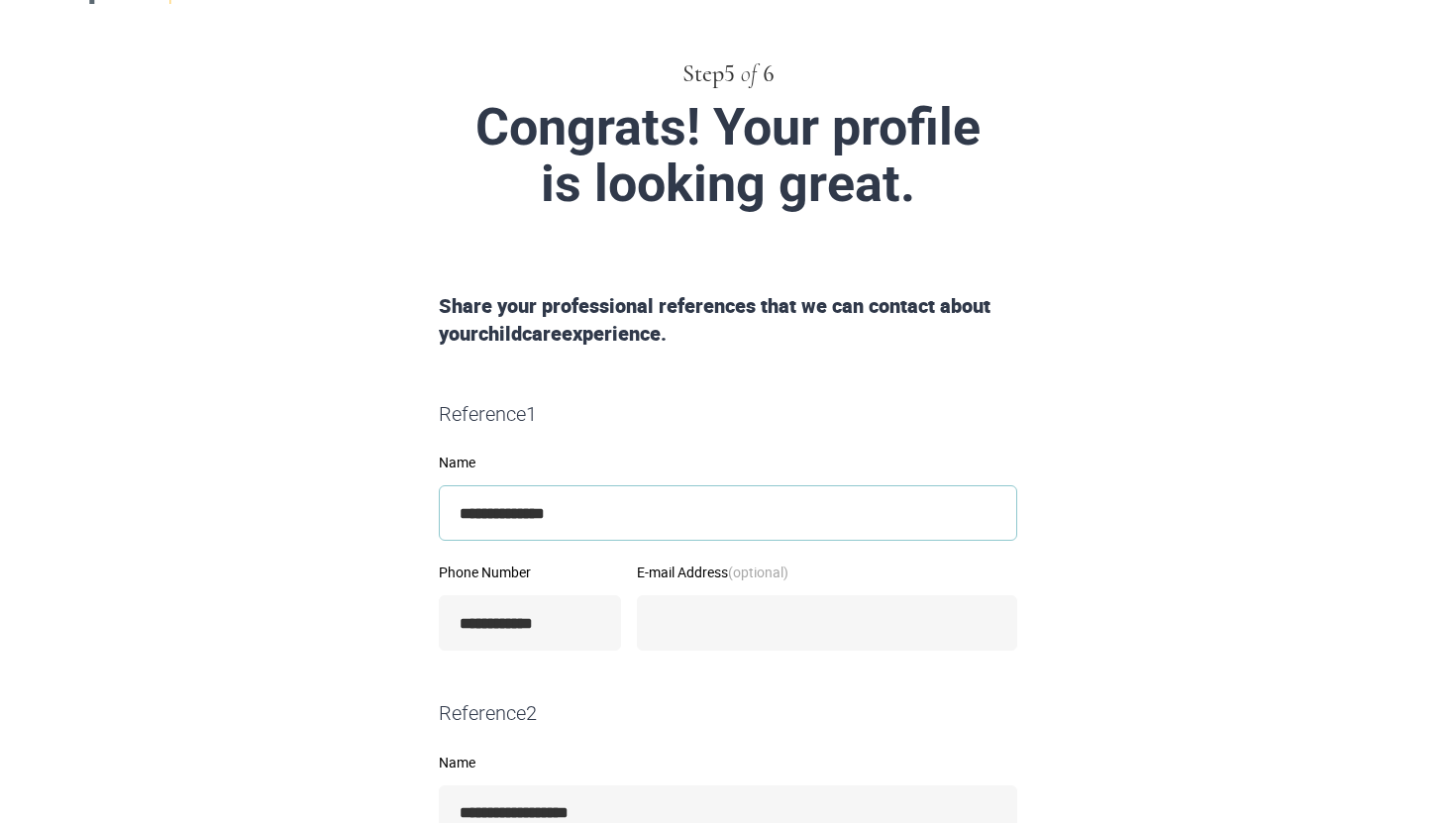 type 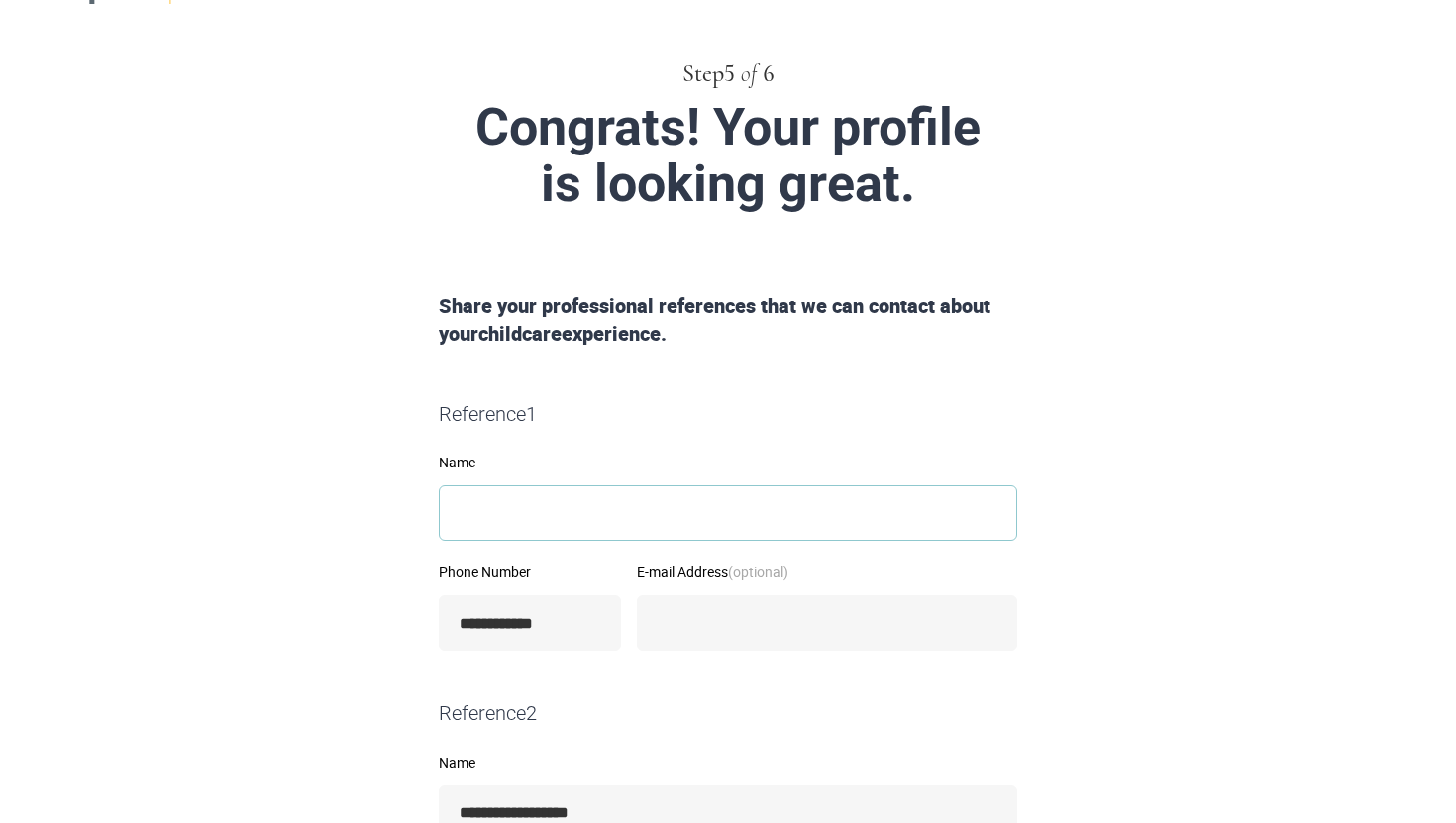 type 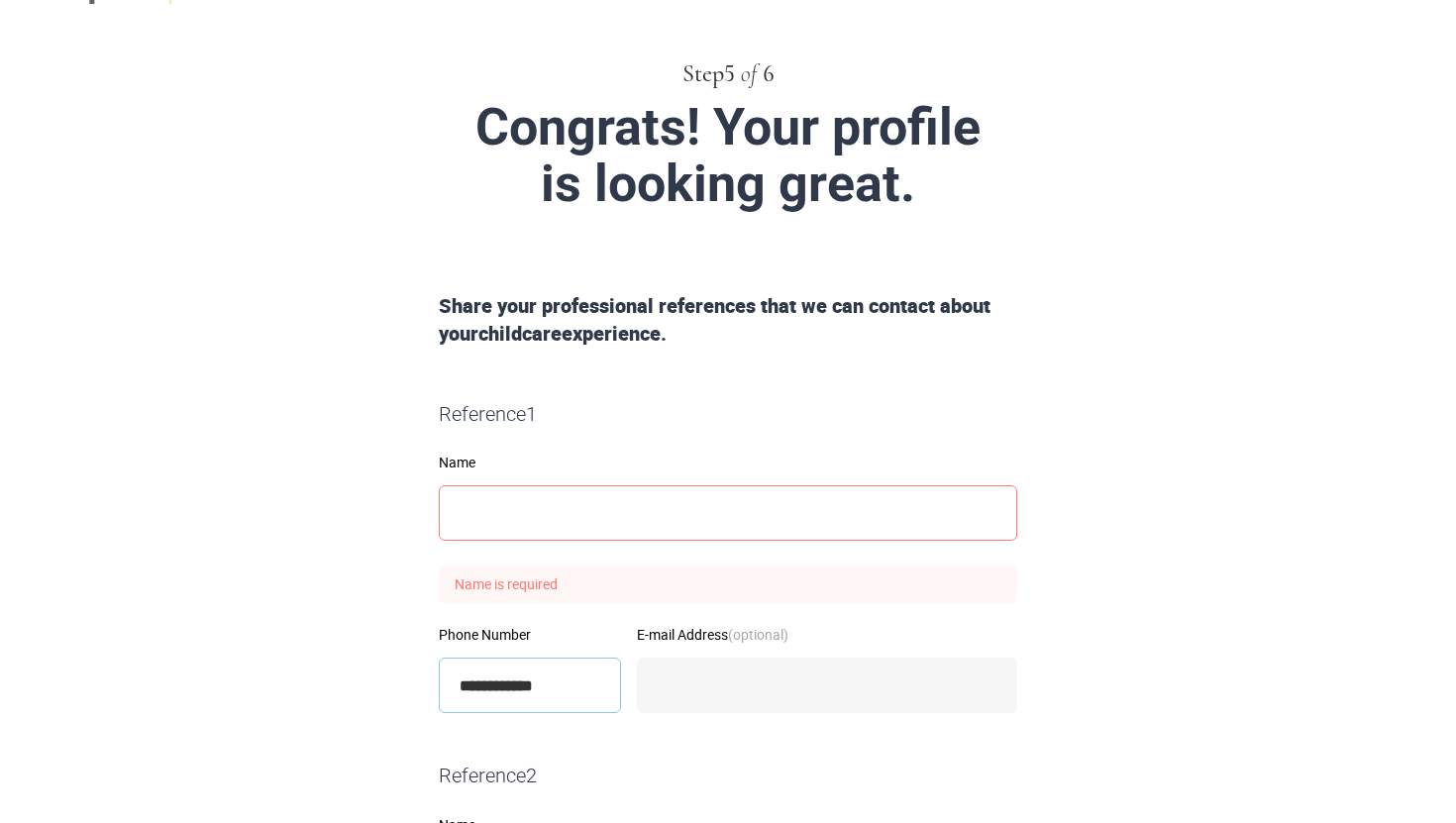 type on "**********" 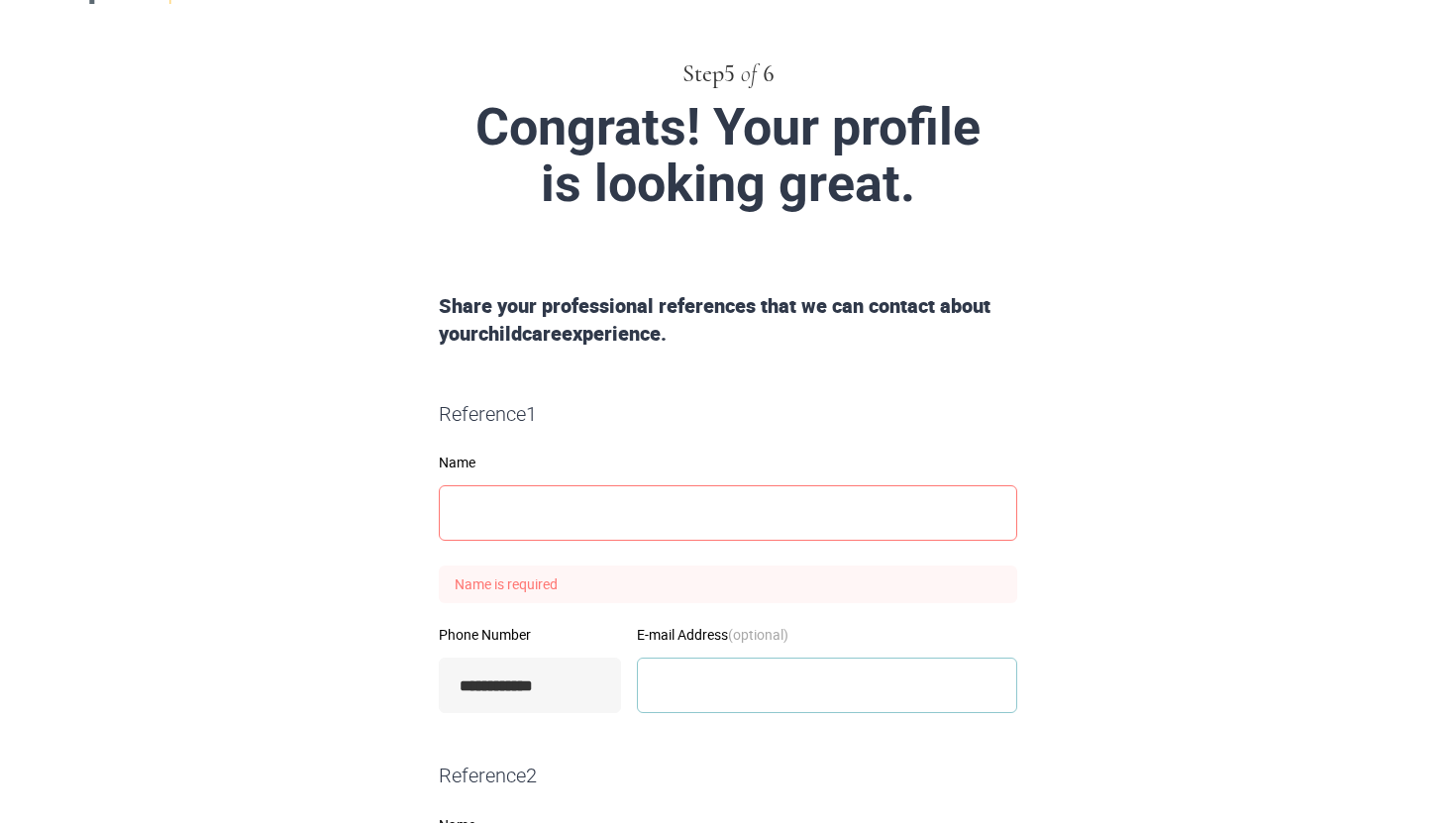 type 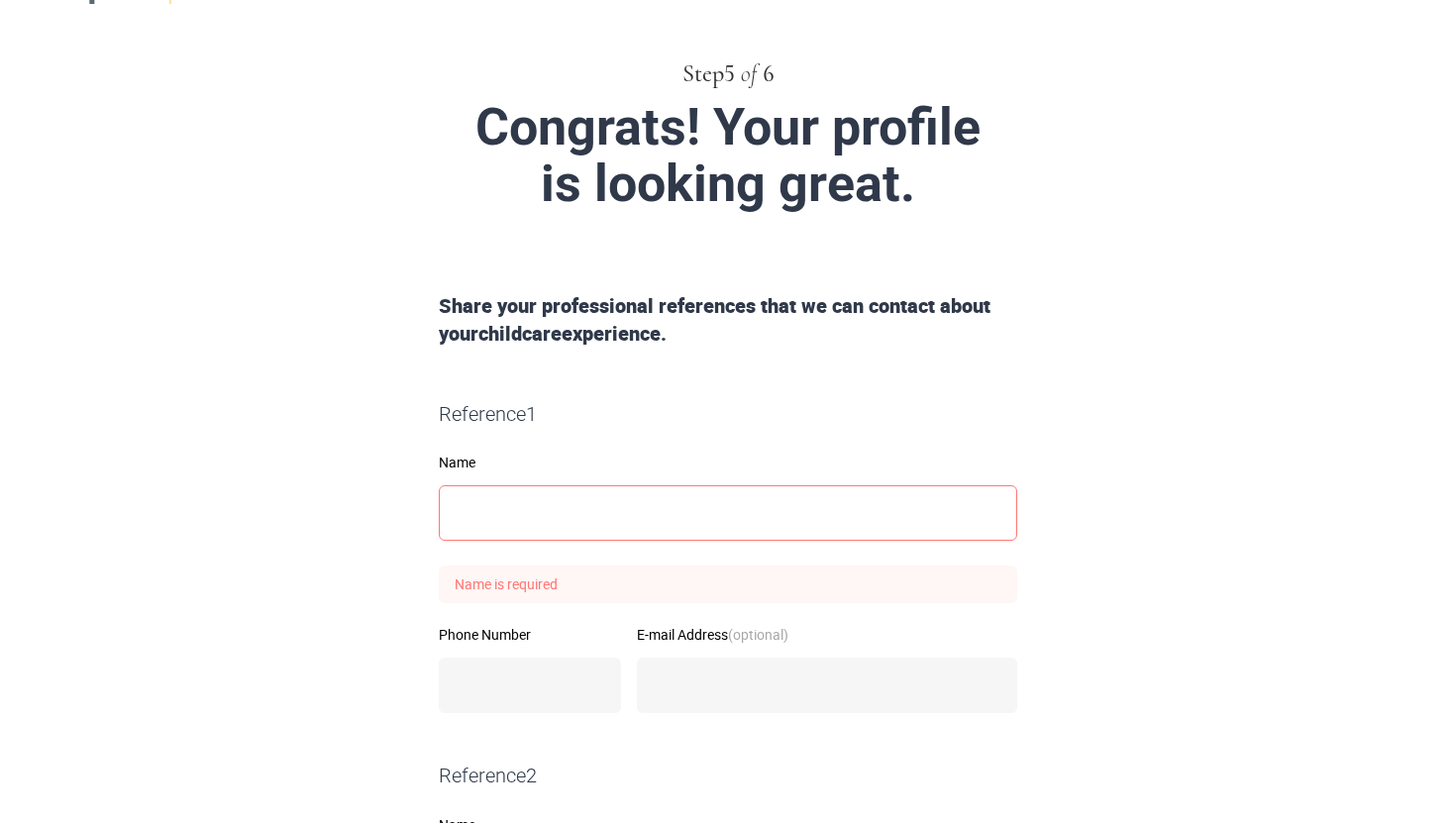 scroll, scrollTop: 533, scrollLeft: 0, axis: vertical 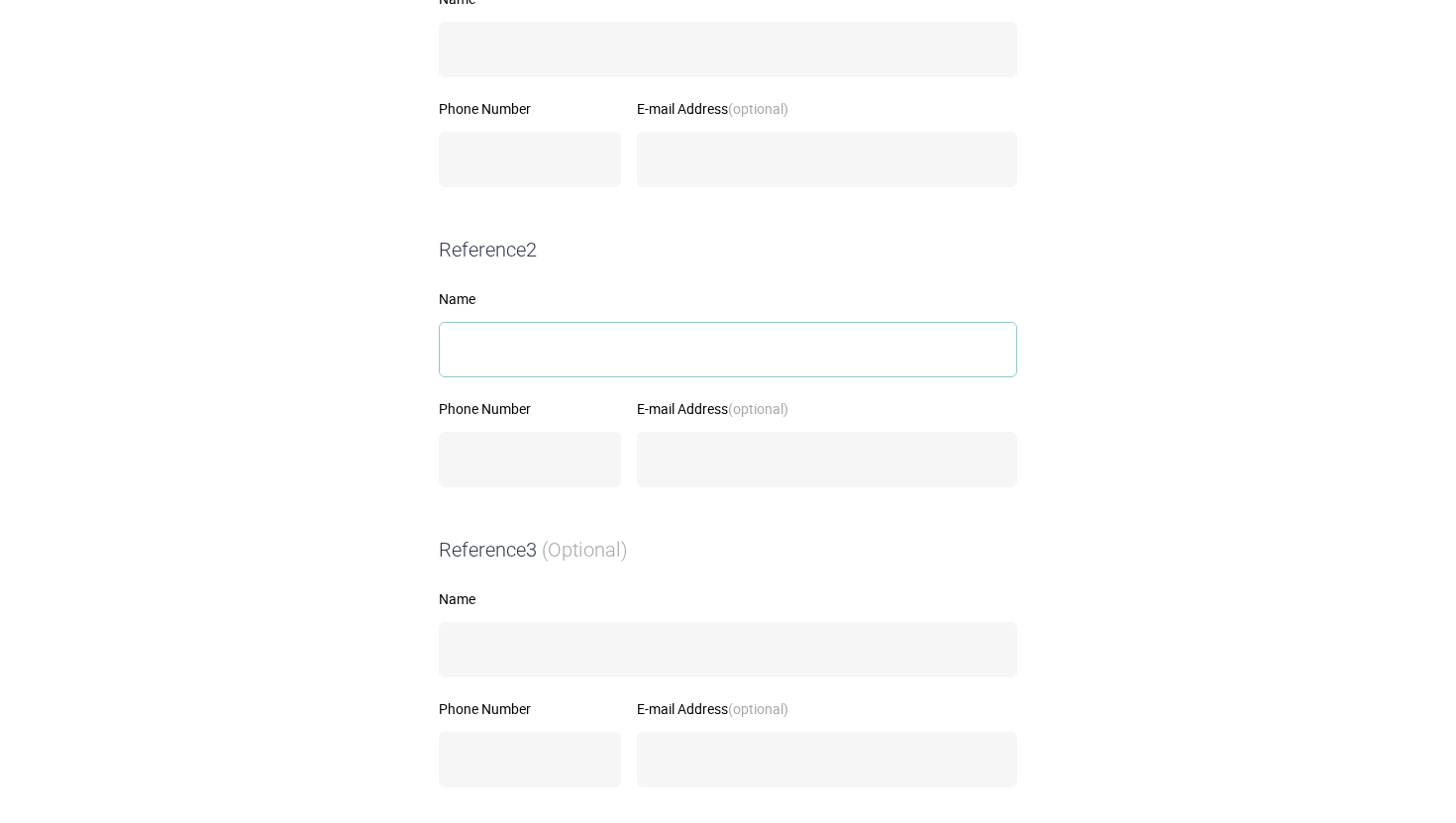 type 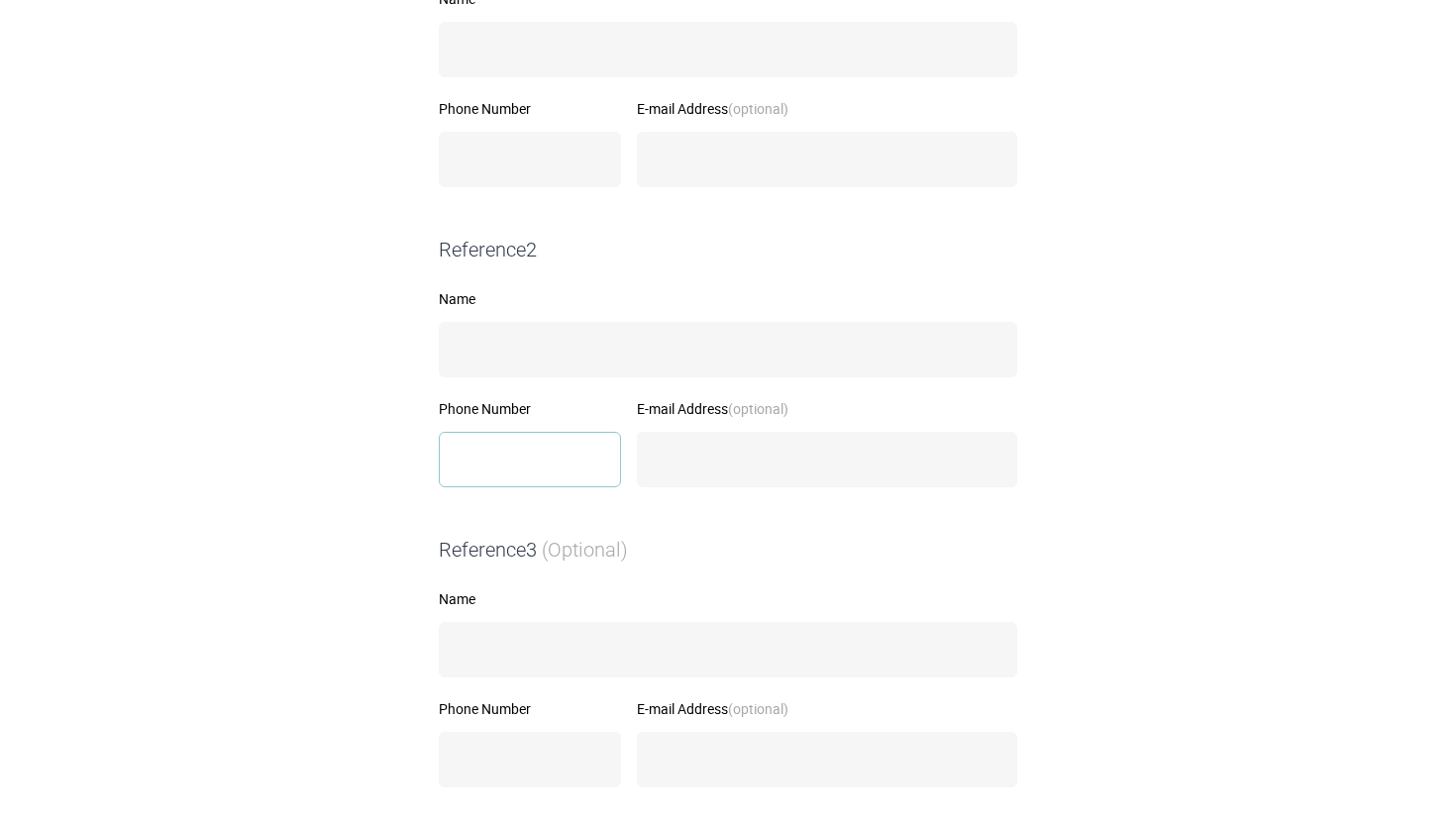 type on "**********" 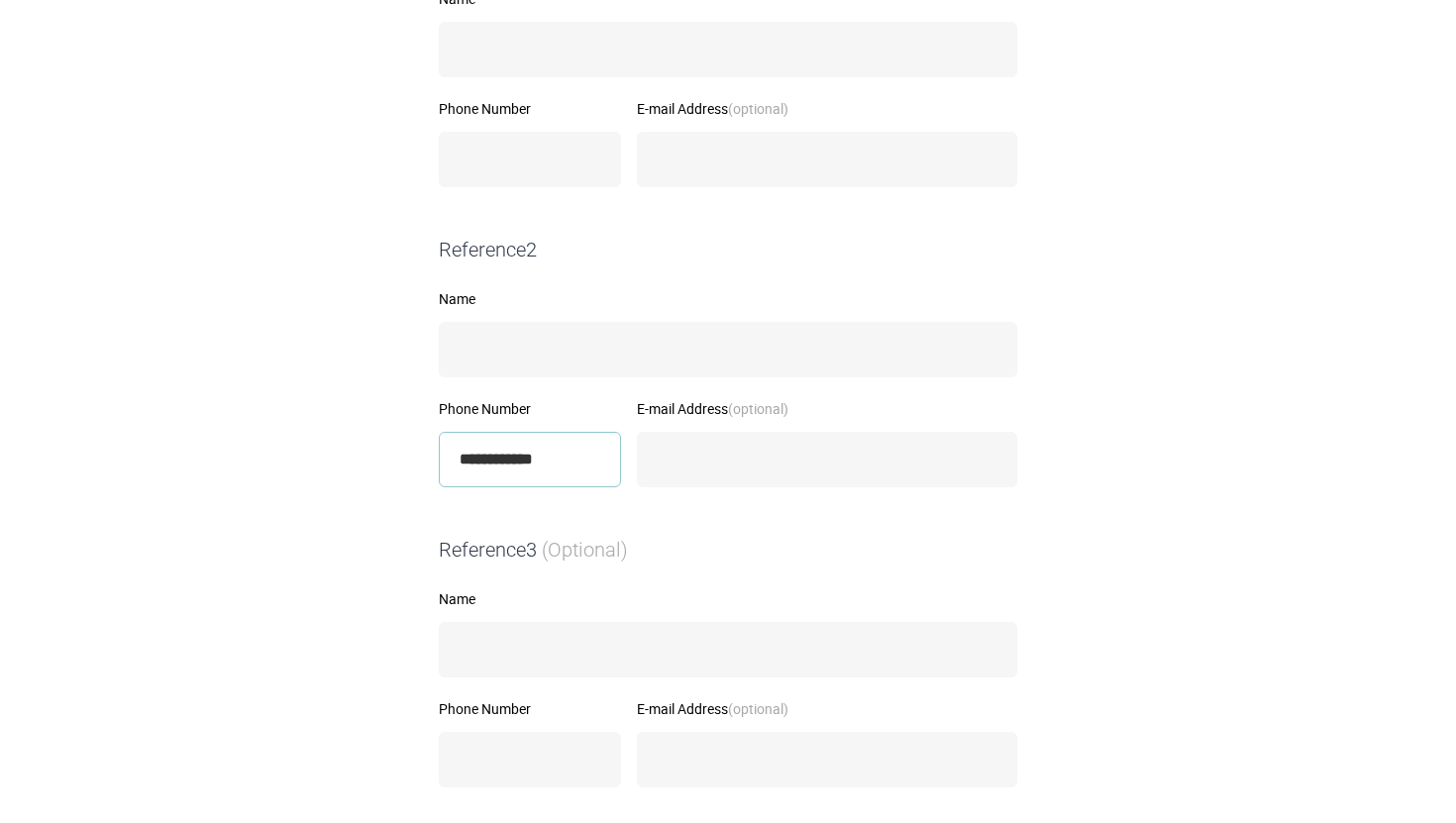 scroll, scrollTop: 750, scrollLeft: 0, axis: vertical 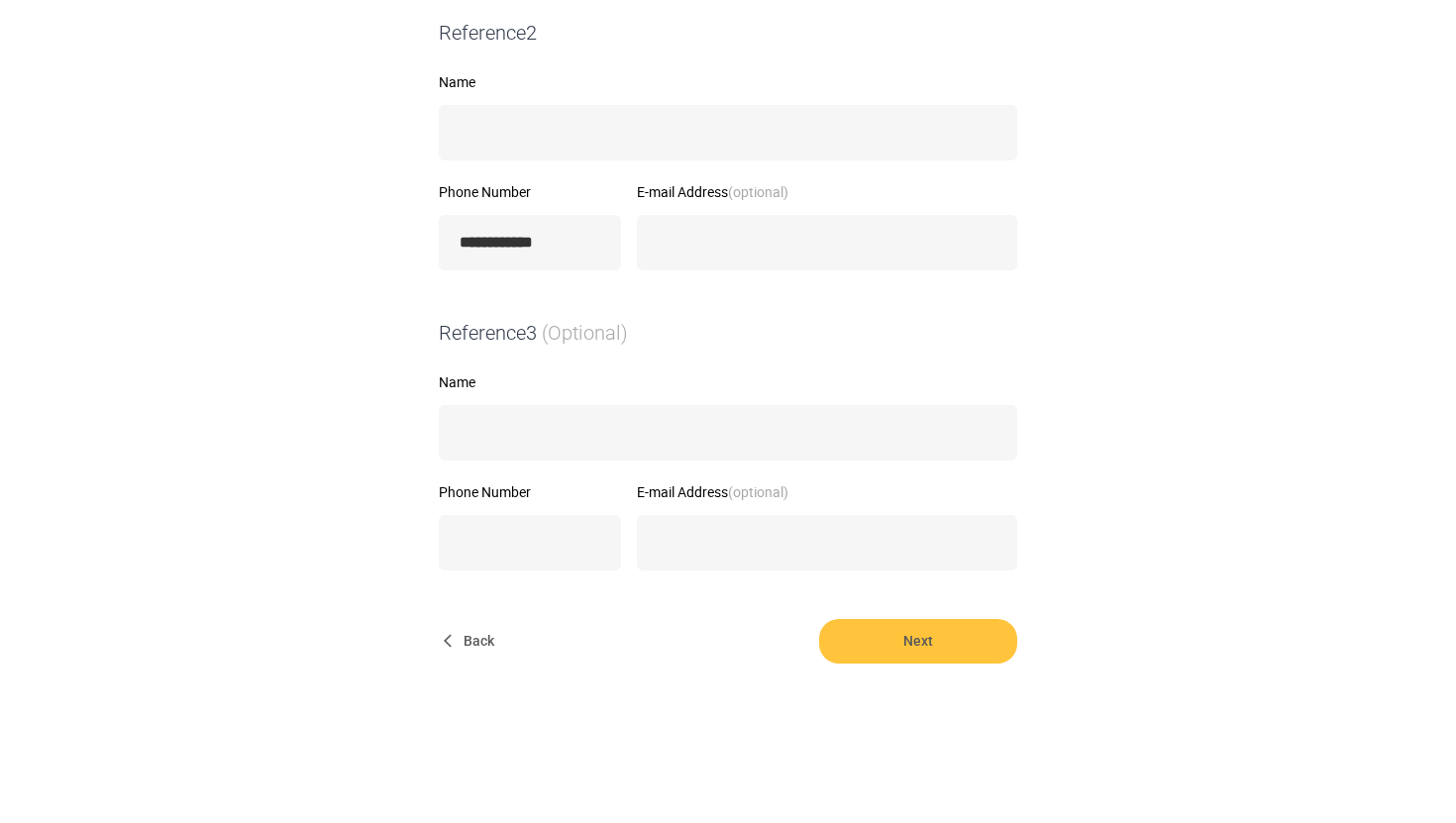 type 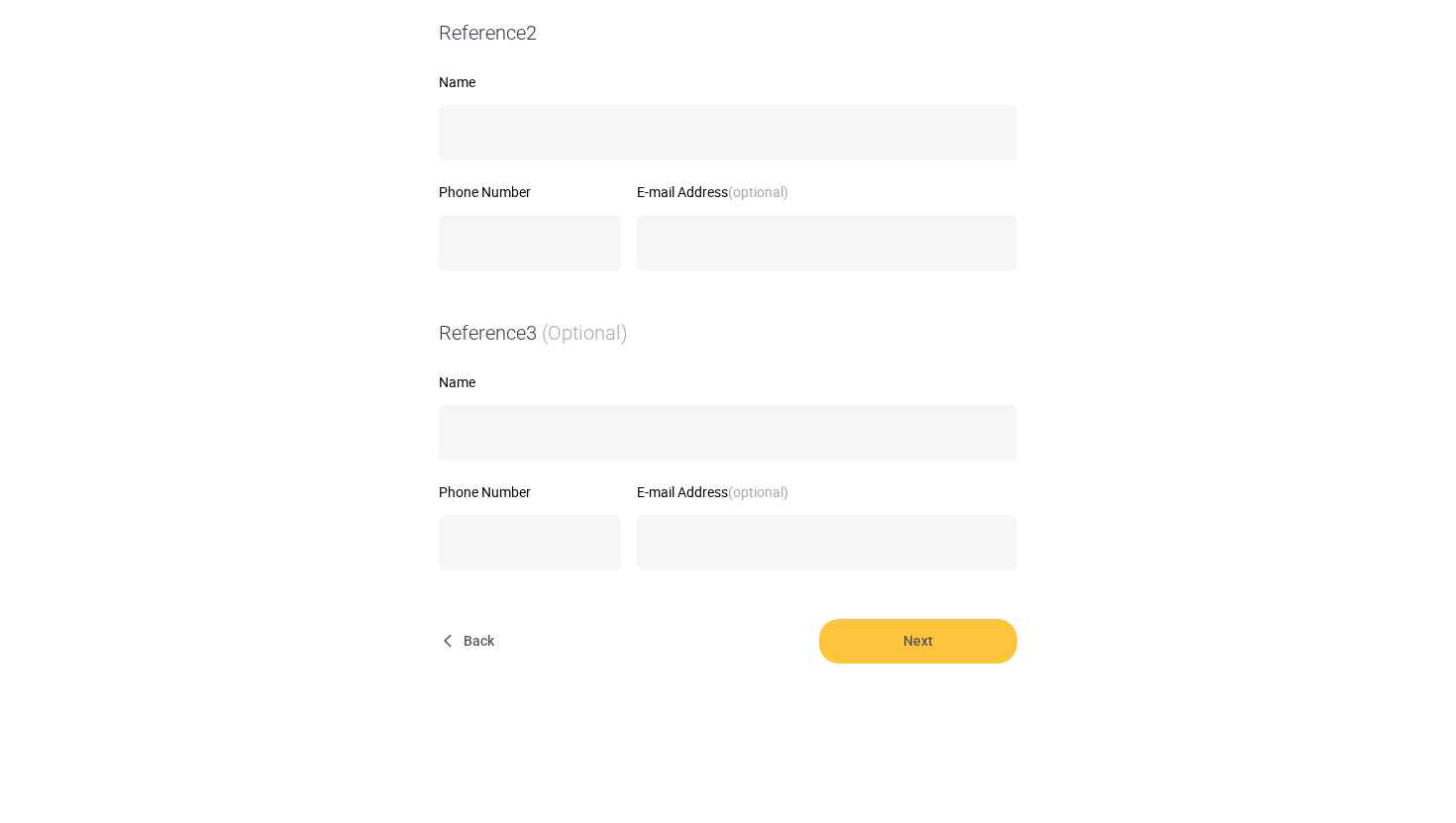click on "Back" at bounding box center [470, 641] 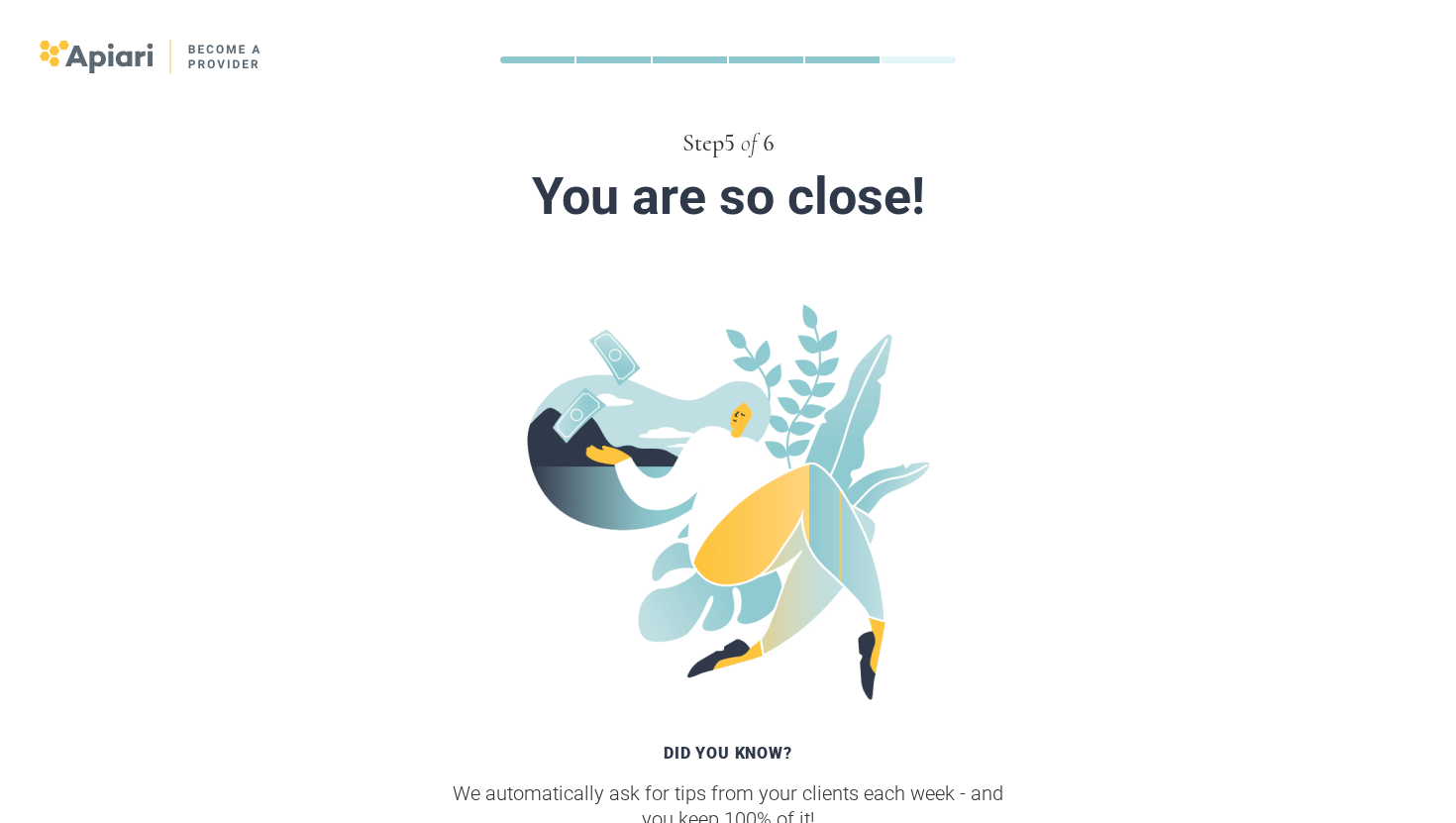 scroll, scrollTop: 248, scrollLeft: 0, axis: vertical 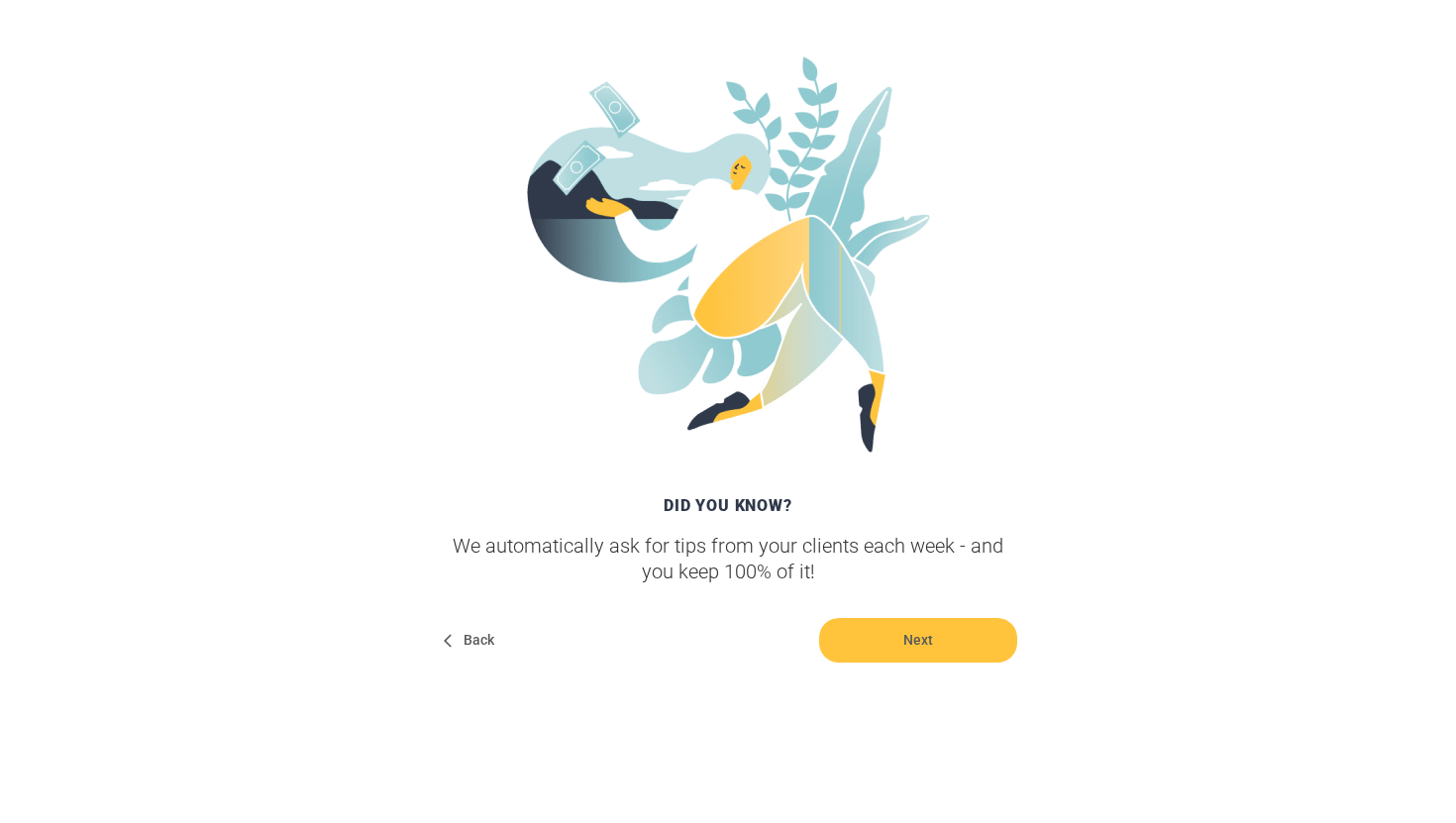 click on "Back" at bounding box center (470, 640) 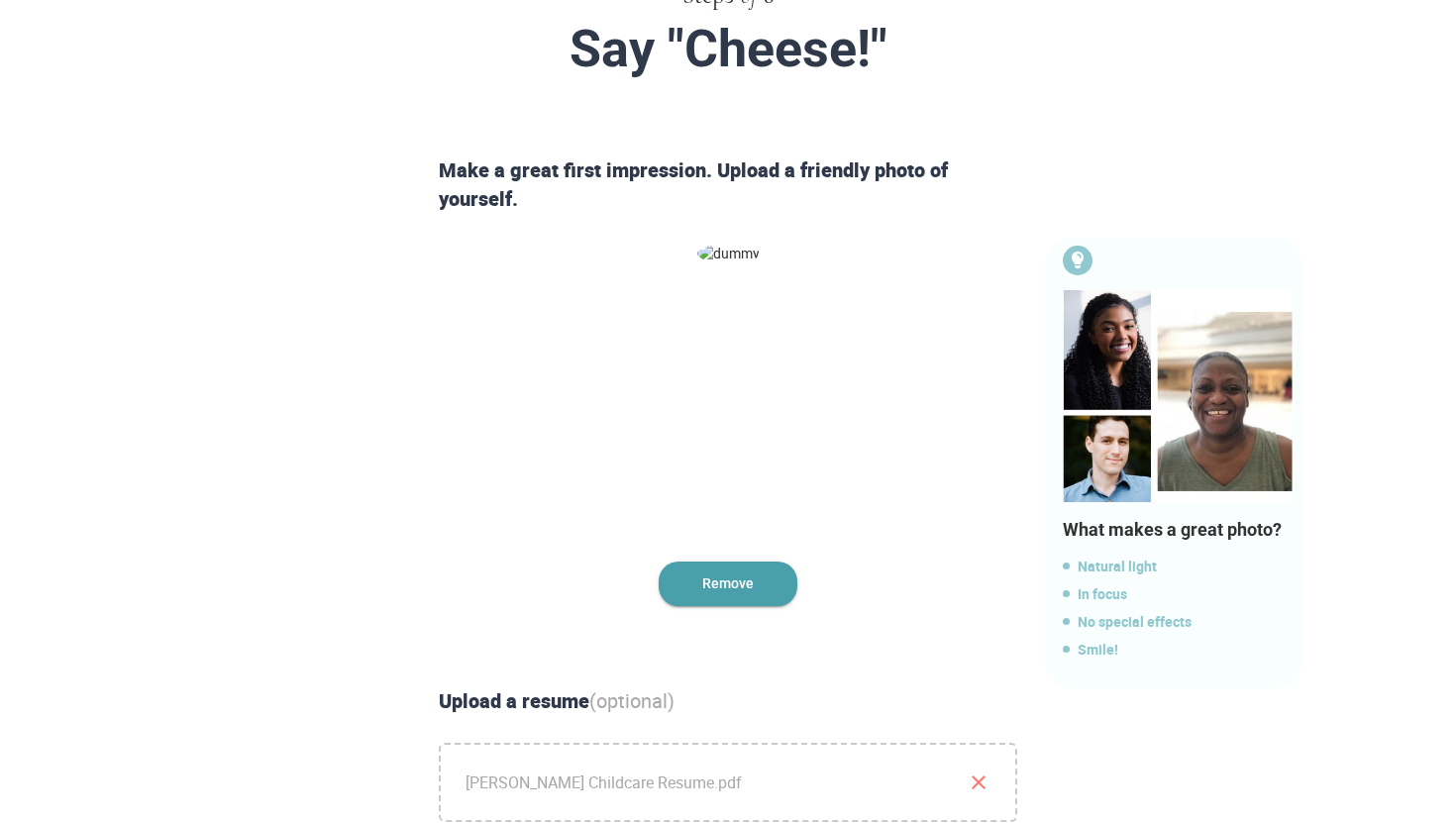 click on "Remove" at bounding box center [728, 583] 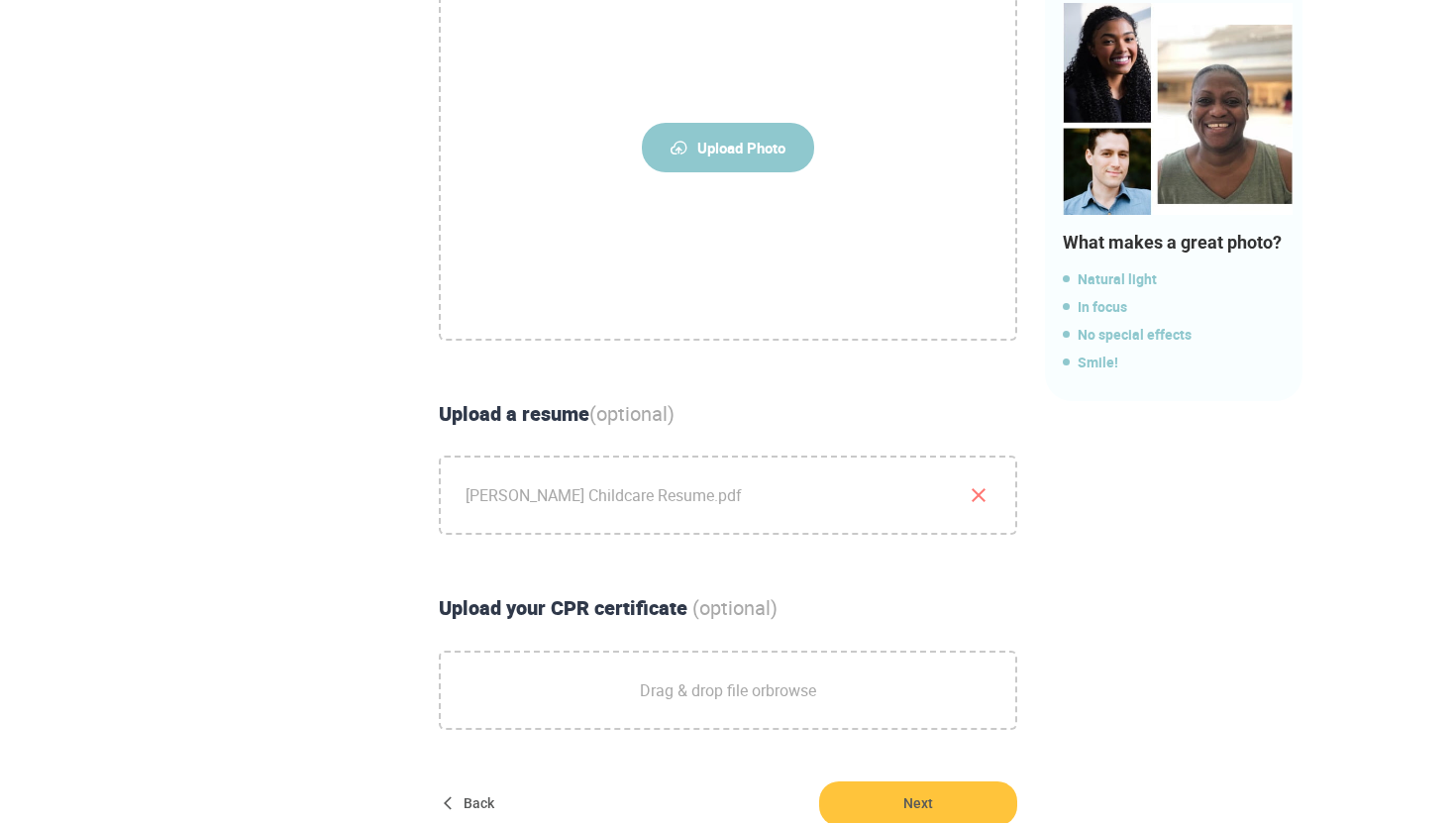 scroll, scrollTop: 565, scrollLeft: 0, axis: vertical 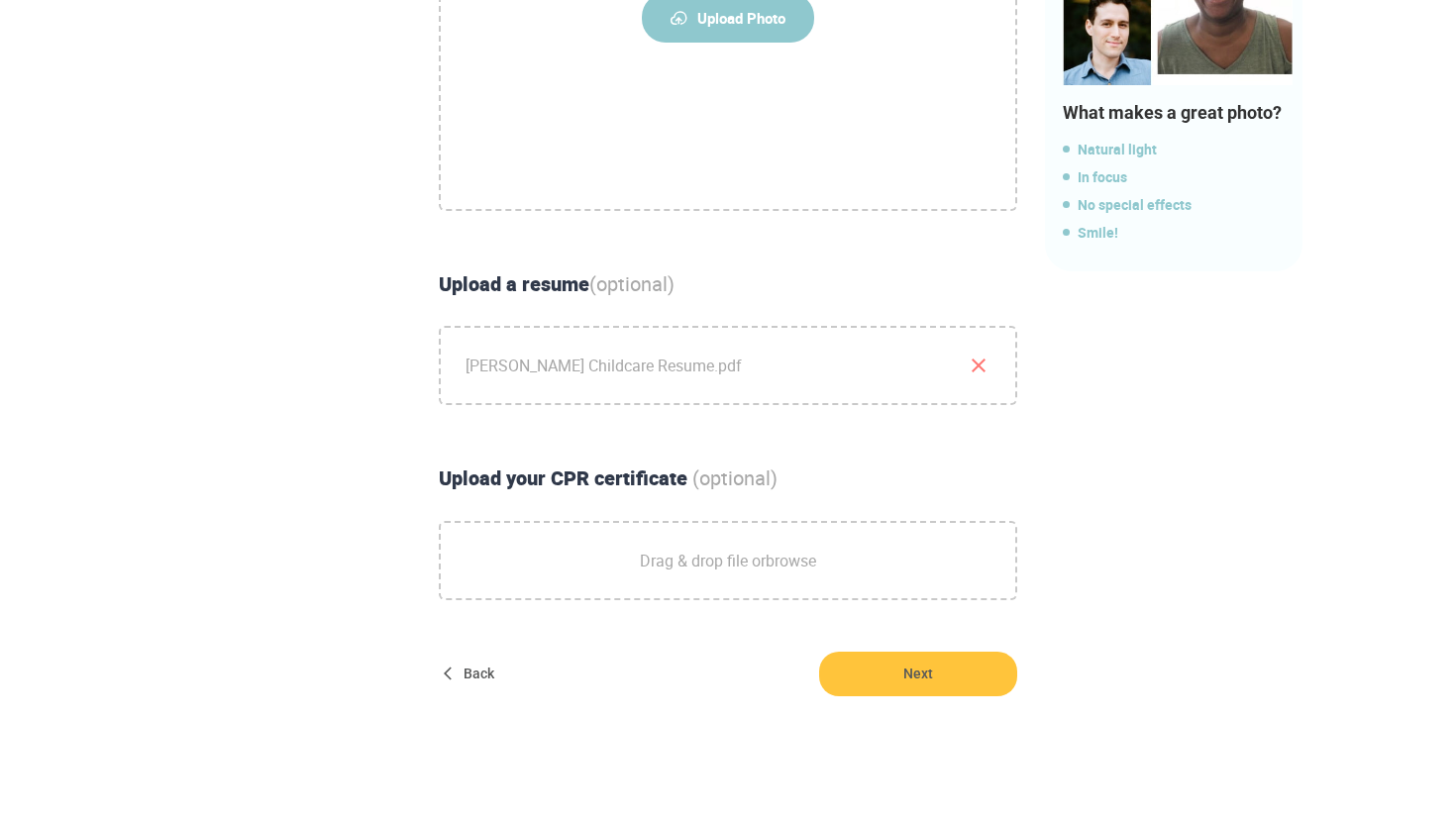 click 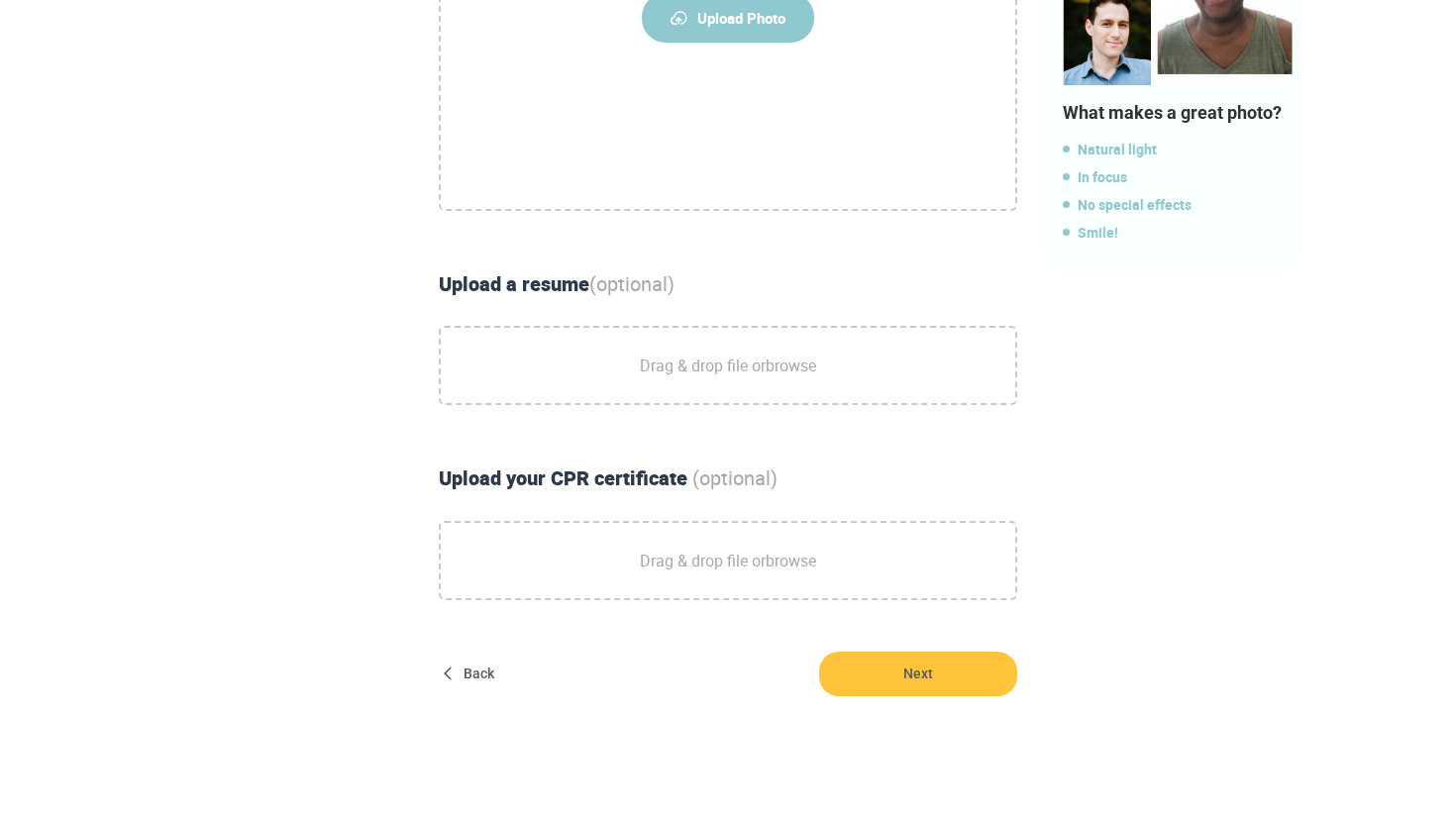 click on "Back" at bounding box center [470, 673] 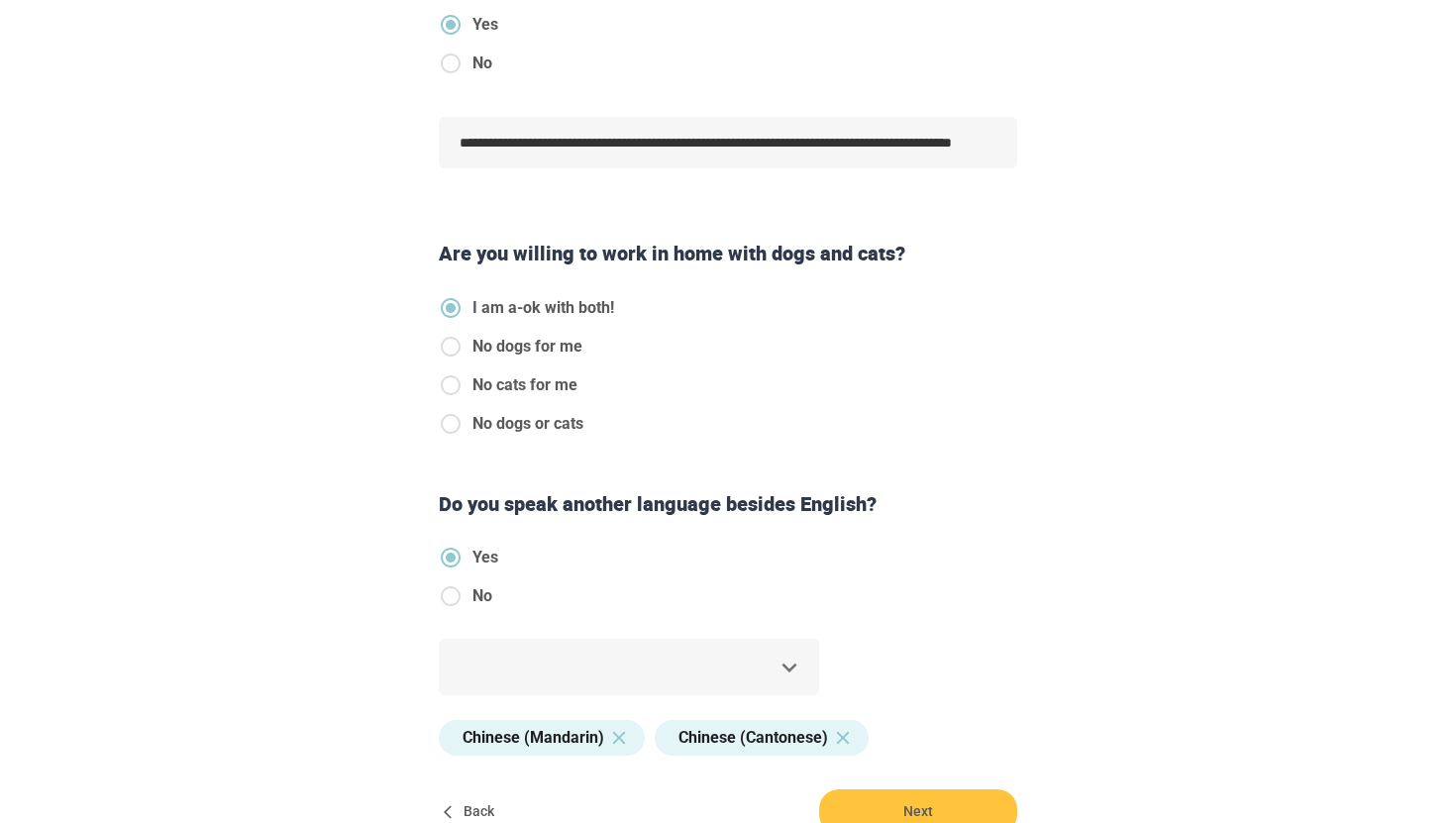 scroll, scrollTop: 724, scrollLeft: 0, axis: vertical 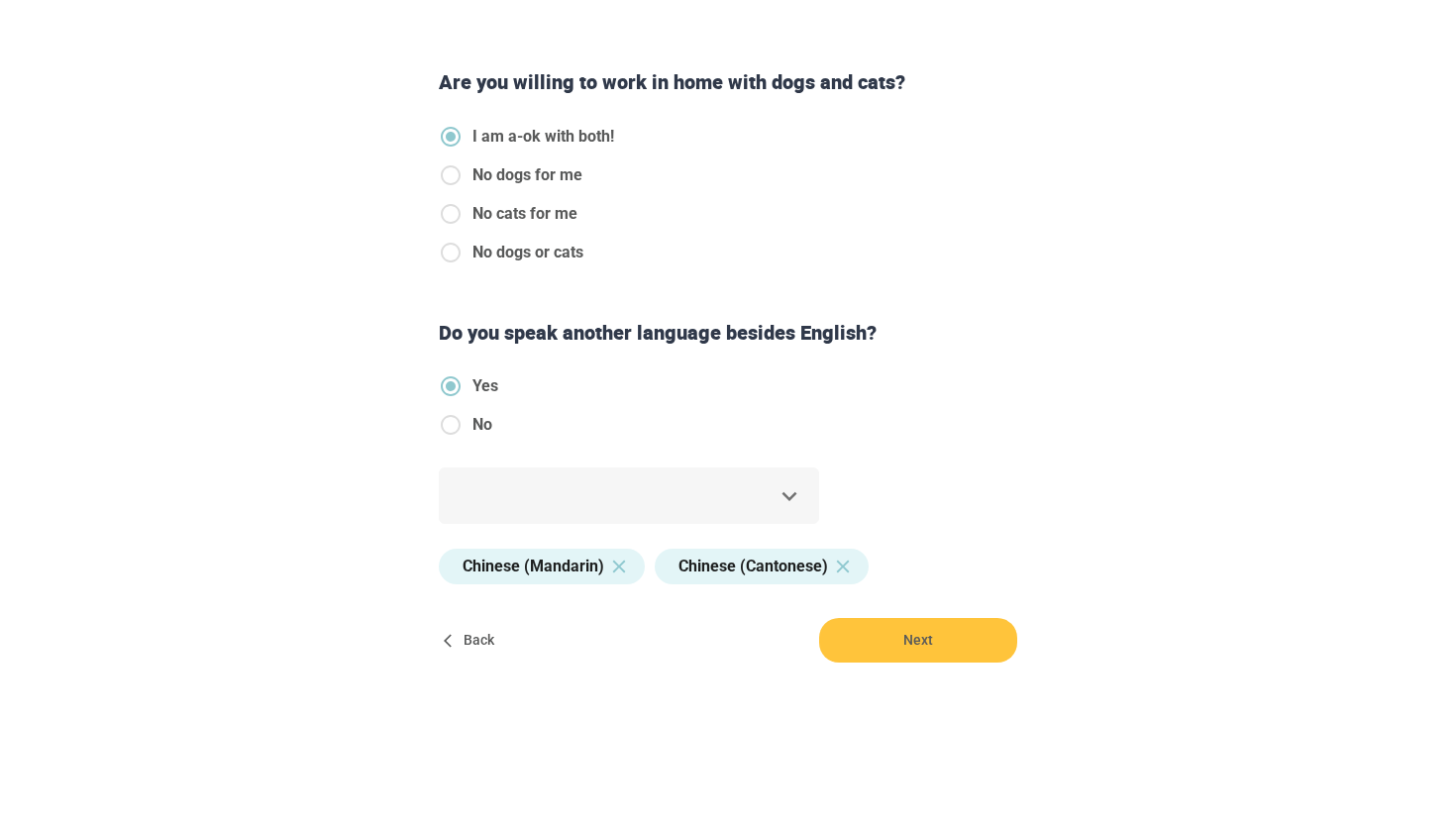 click on "Back" at bounding box center (470, 640) 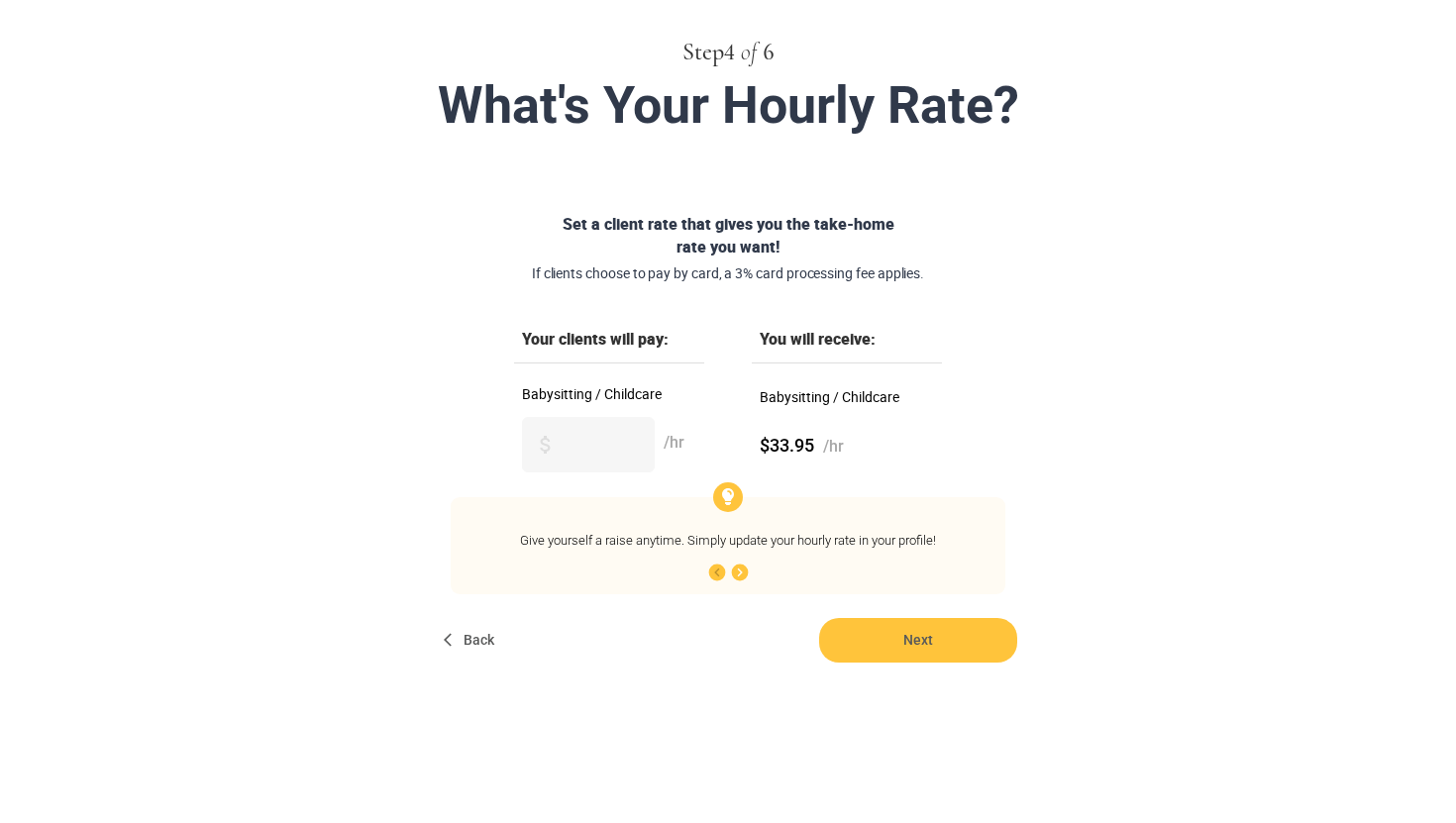 scroll, scrollTop: 0, scrollLeft: 0, axis: both 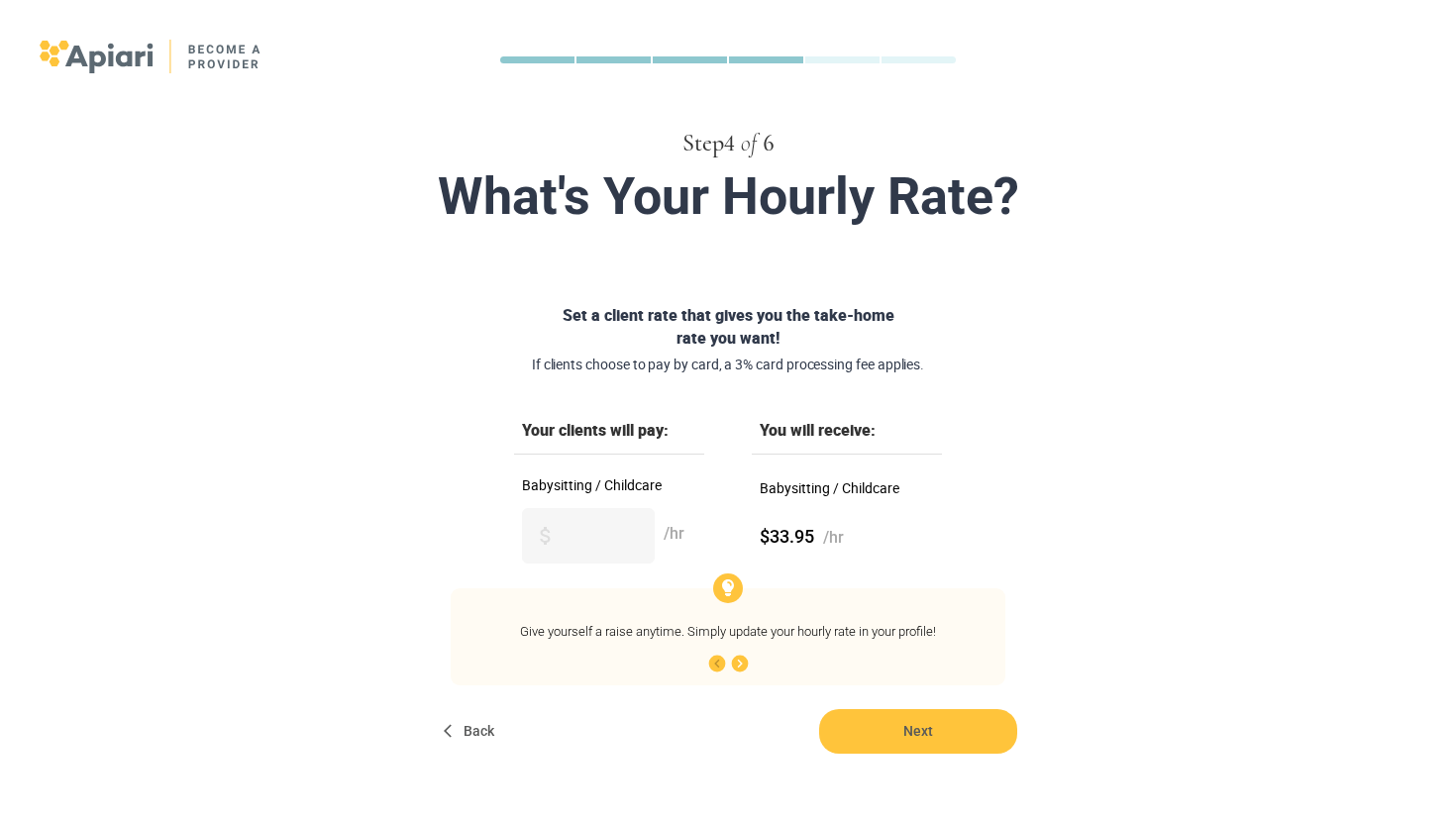 click on "Back" at bounding box center [470, 731] 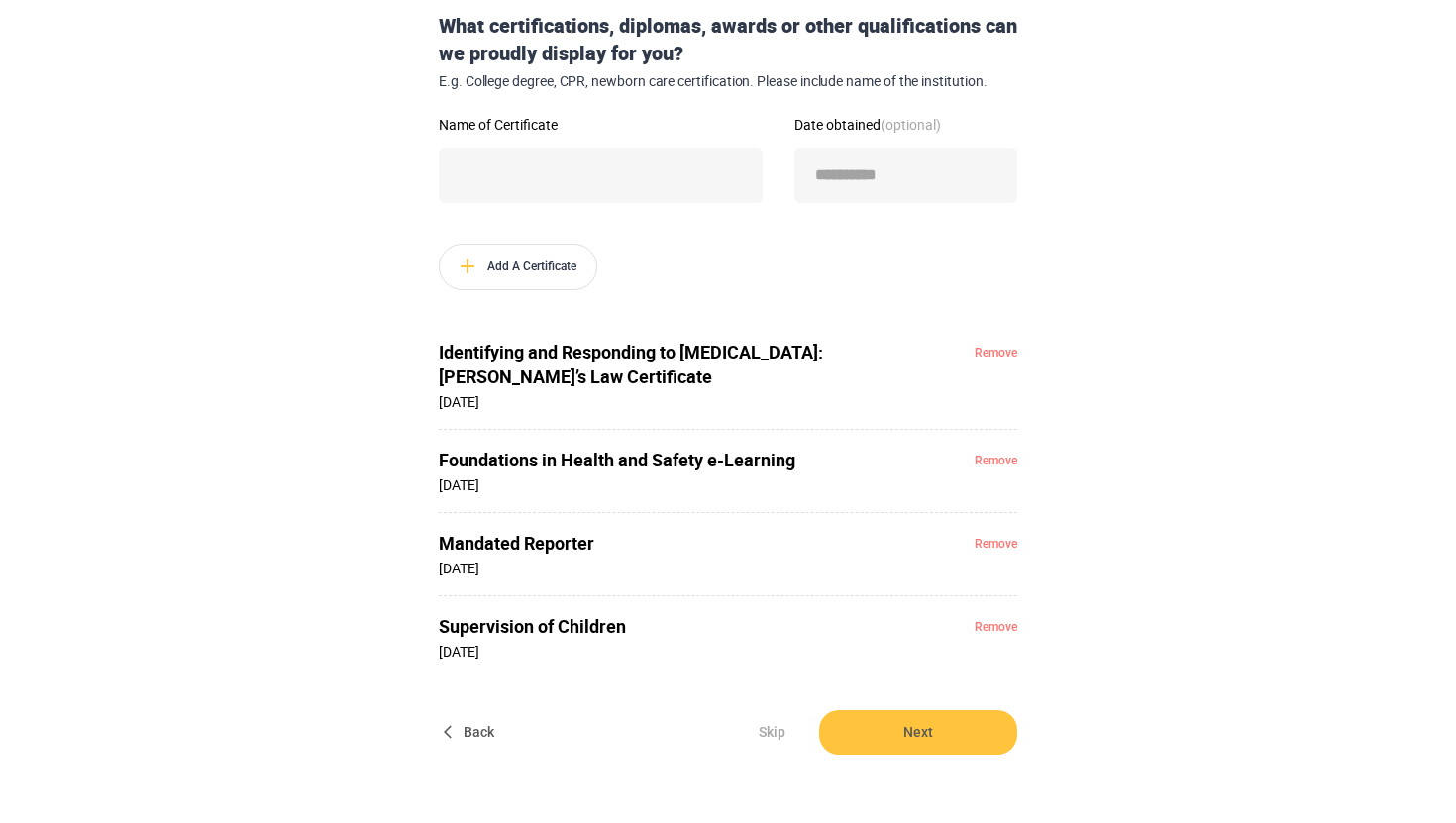scroll, scrollTop: 686, scrollLeft: 0, axis: vertical 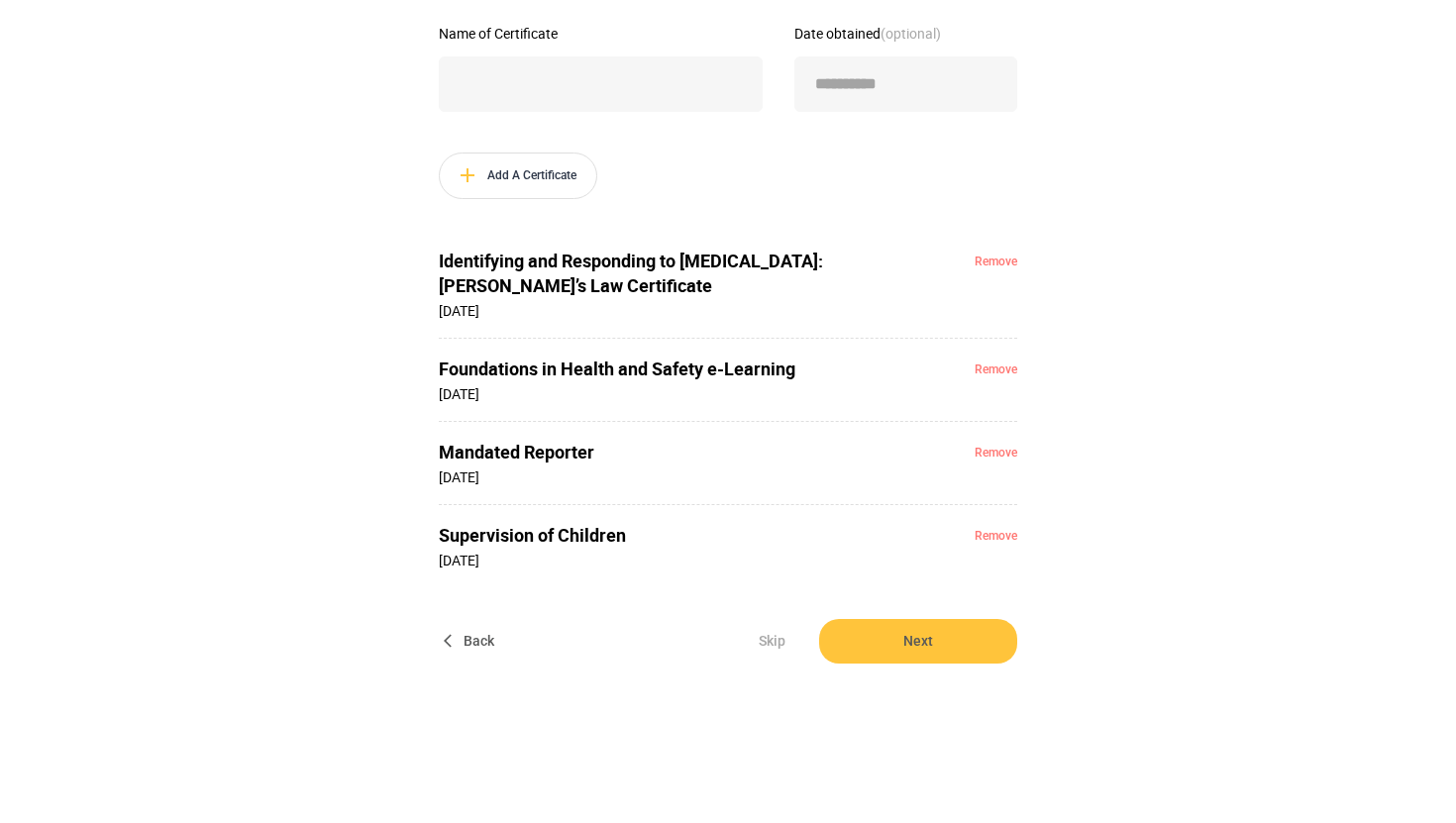 click on "Supervision of Children [DATE] Remove" at bounding box center [728, 546] 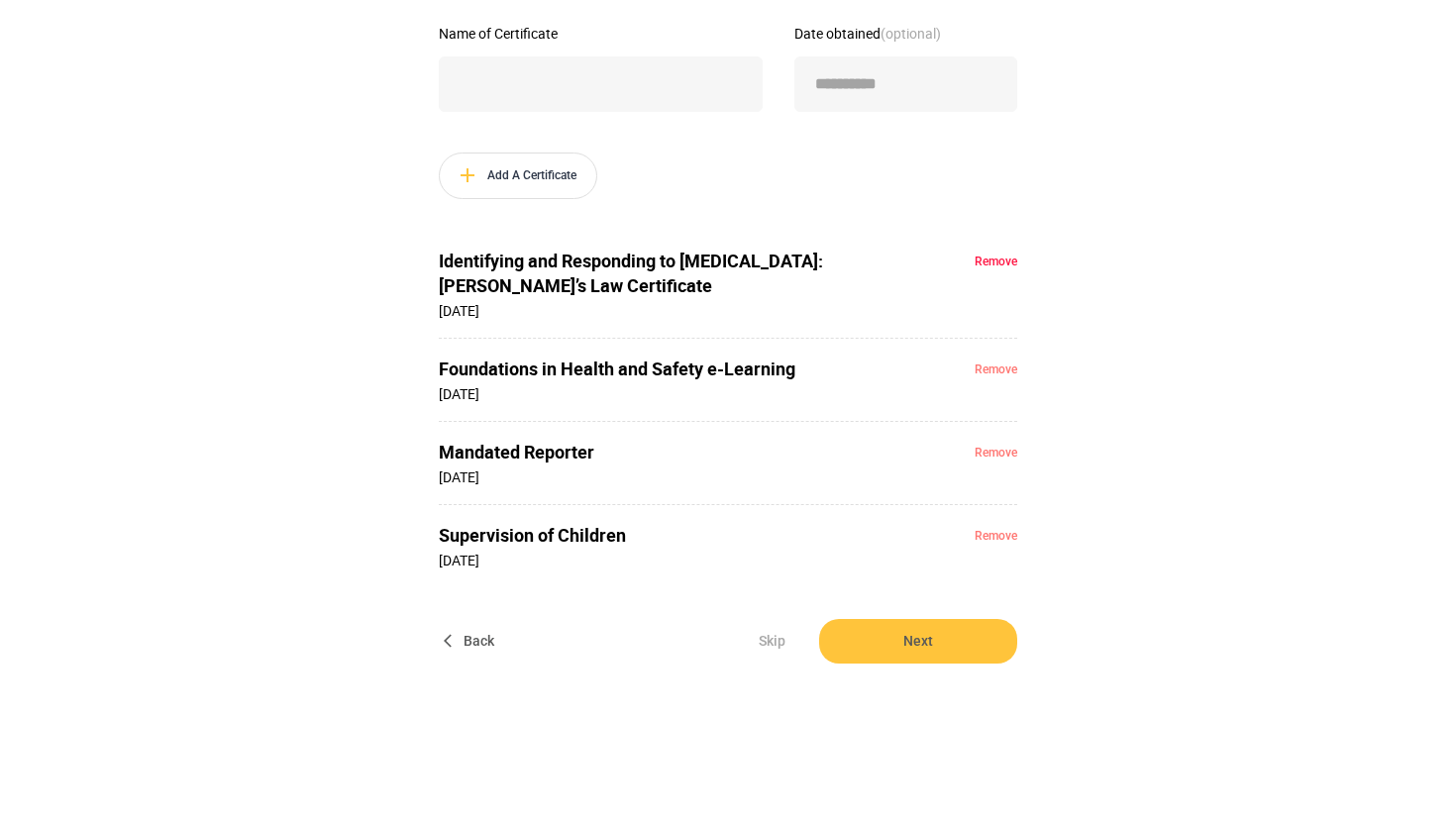 click on "Remove" at bounding box center [995, 261] 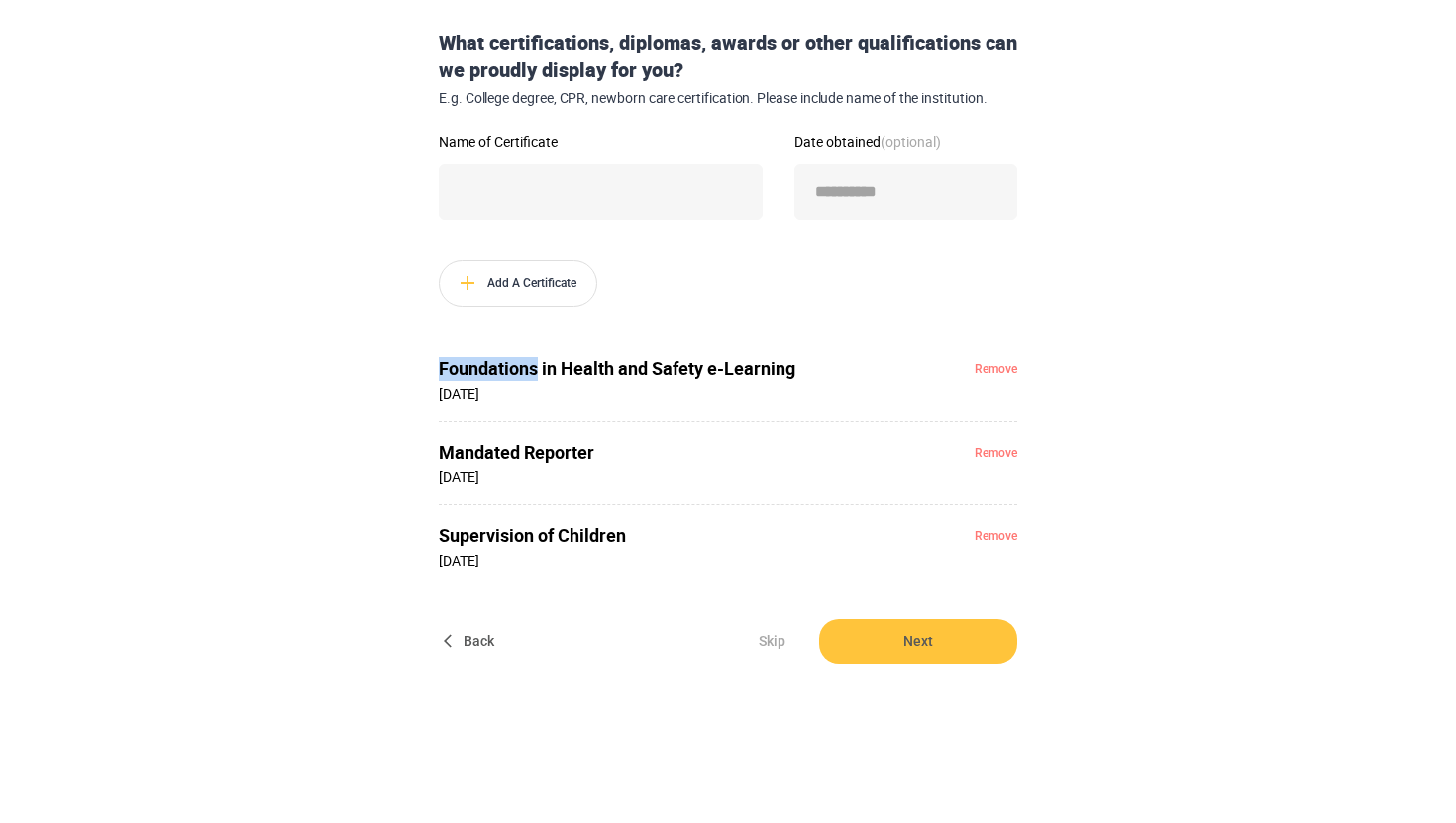 click on "Add A Certificate" at bounding box center (728, 283) 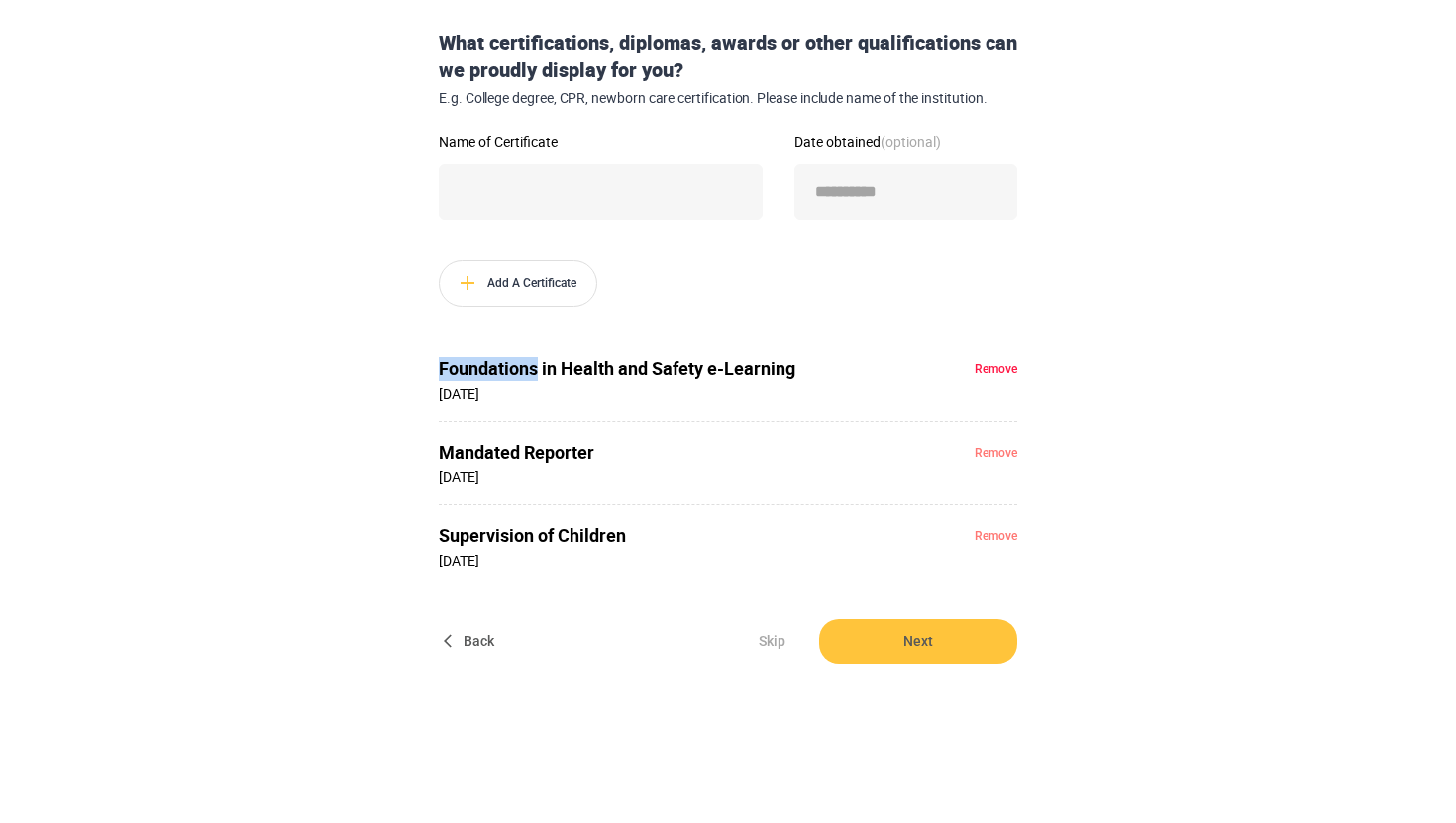 click on "Remove" at bounding box center (995, 369) 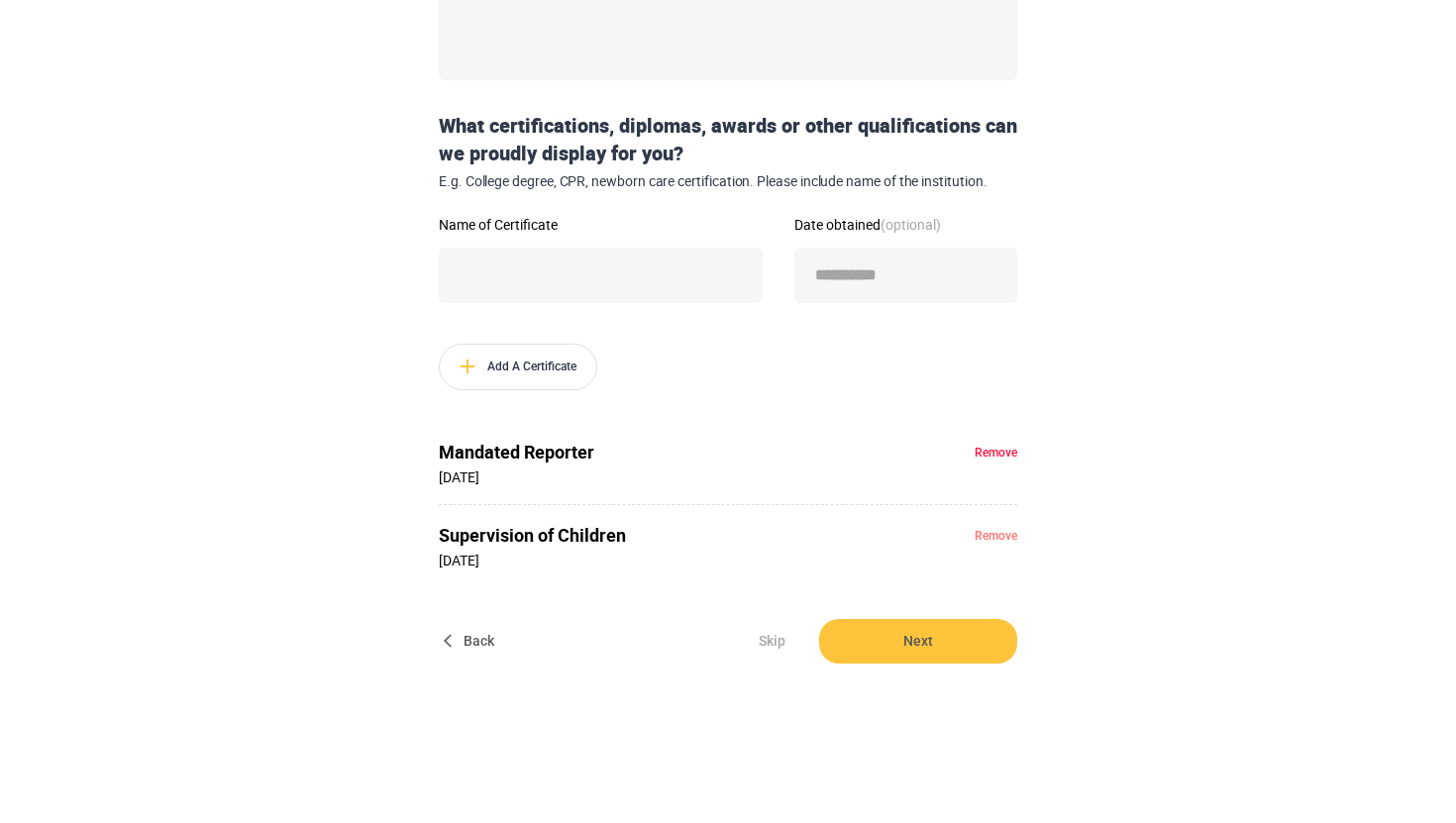 click on "Remove" at bounding box center [995, 453] 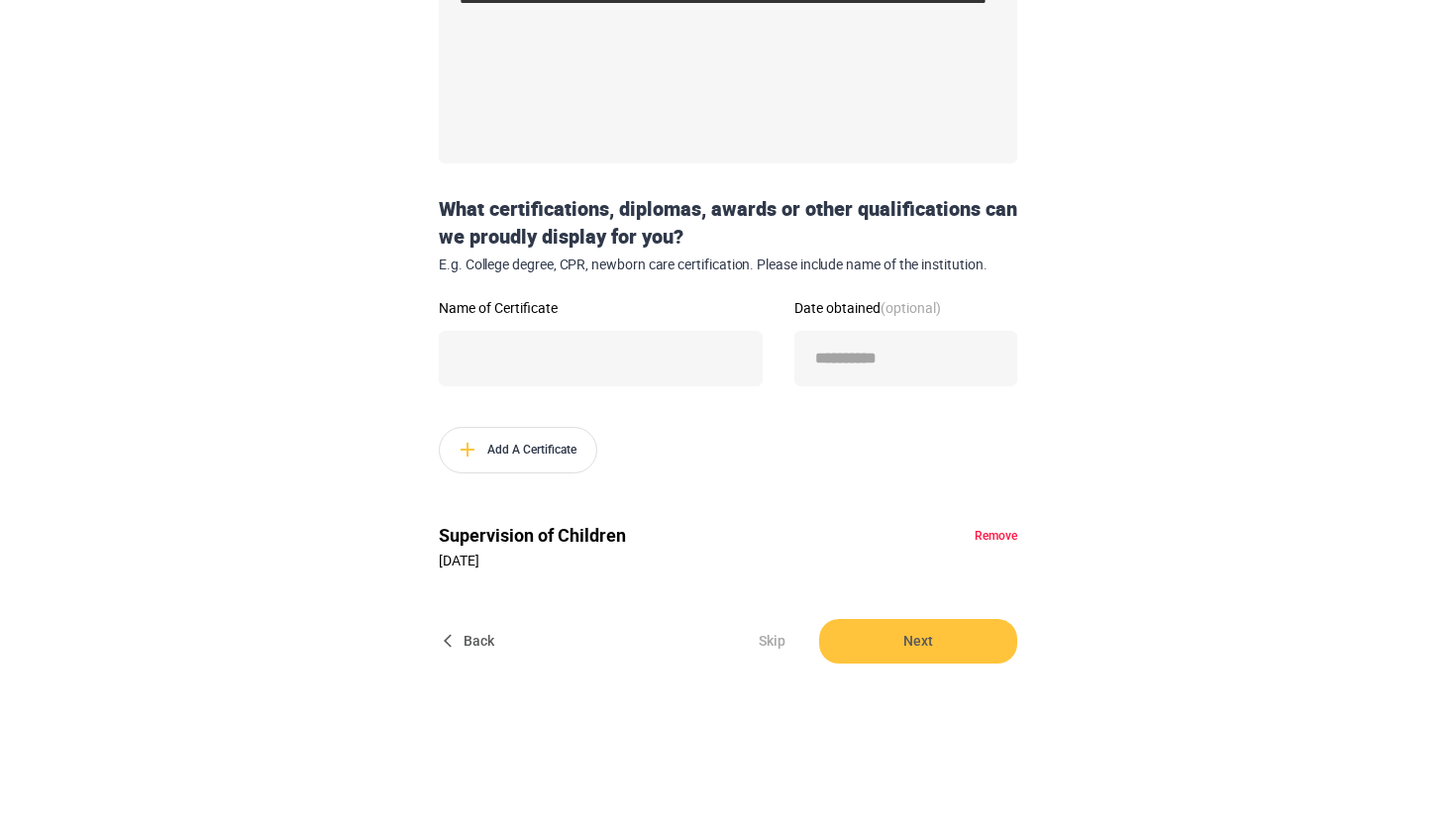 click on "Remove" at bounding box center (995, 536) 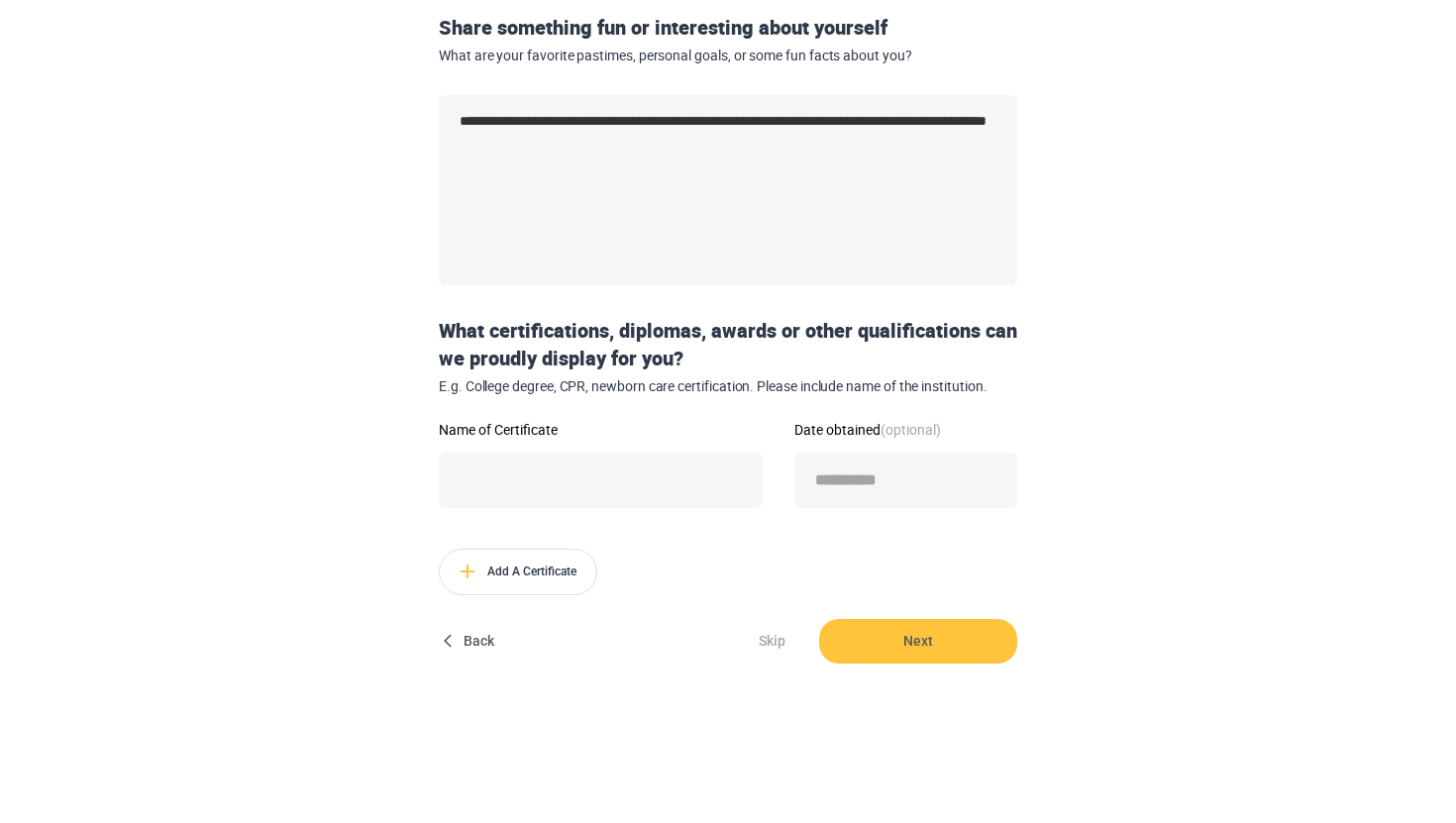 click on "Back" at bounding box center (470, 641) 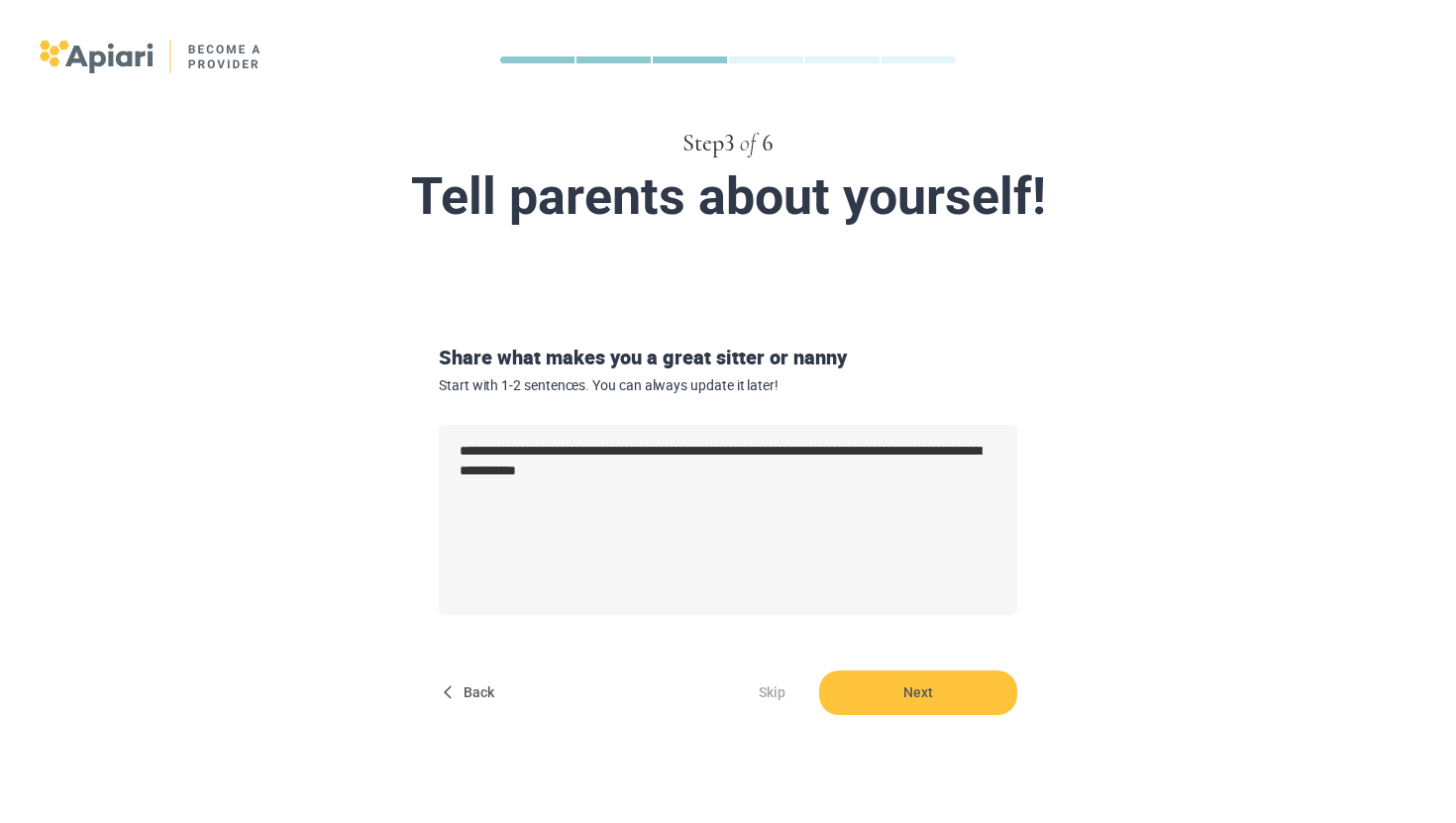 drag, startPoint x: 460, startPoint y: 686, endPoint x: 724, endPoint y: 512, distance: 316.183 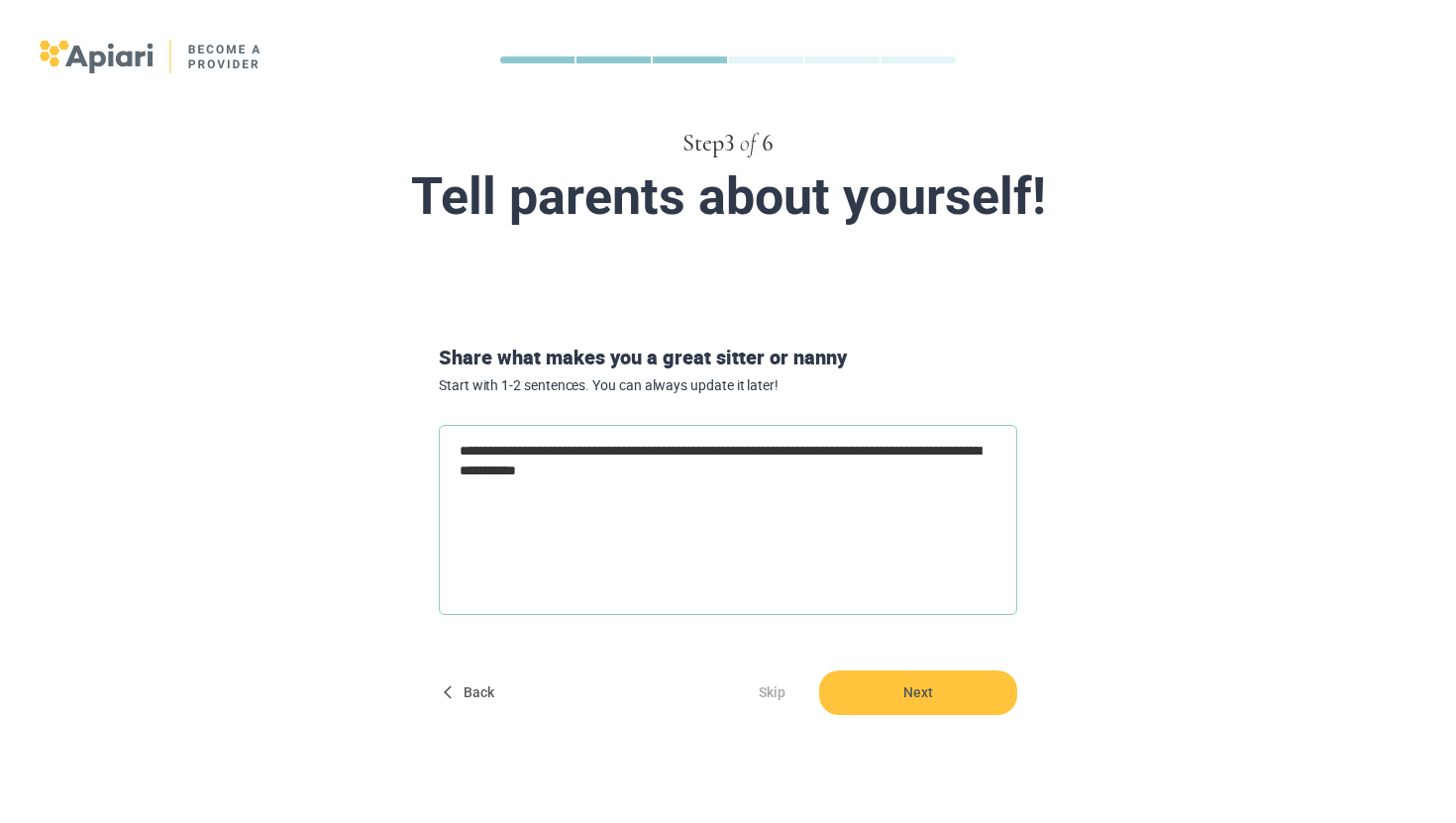 type on "*" 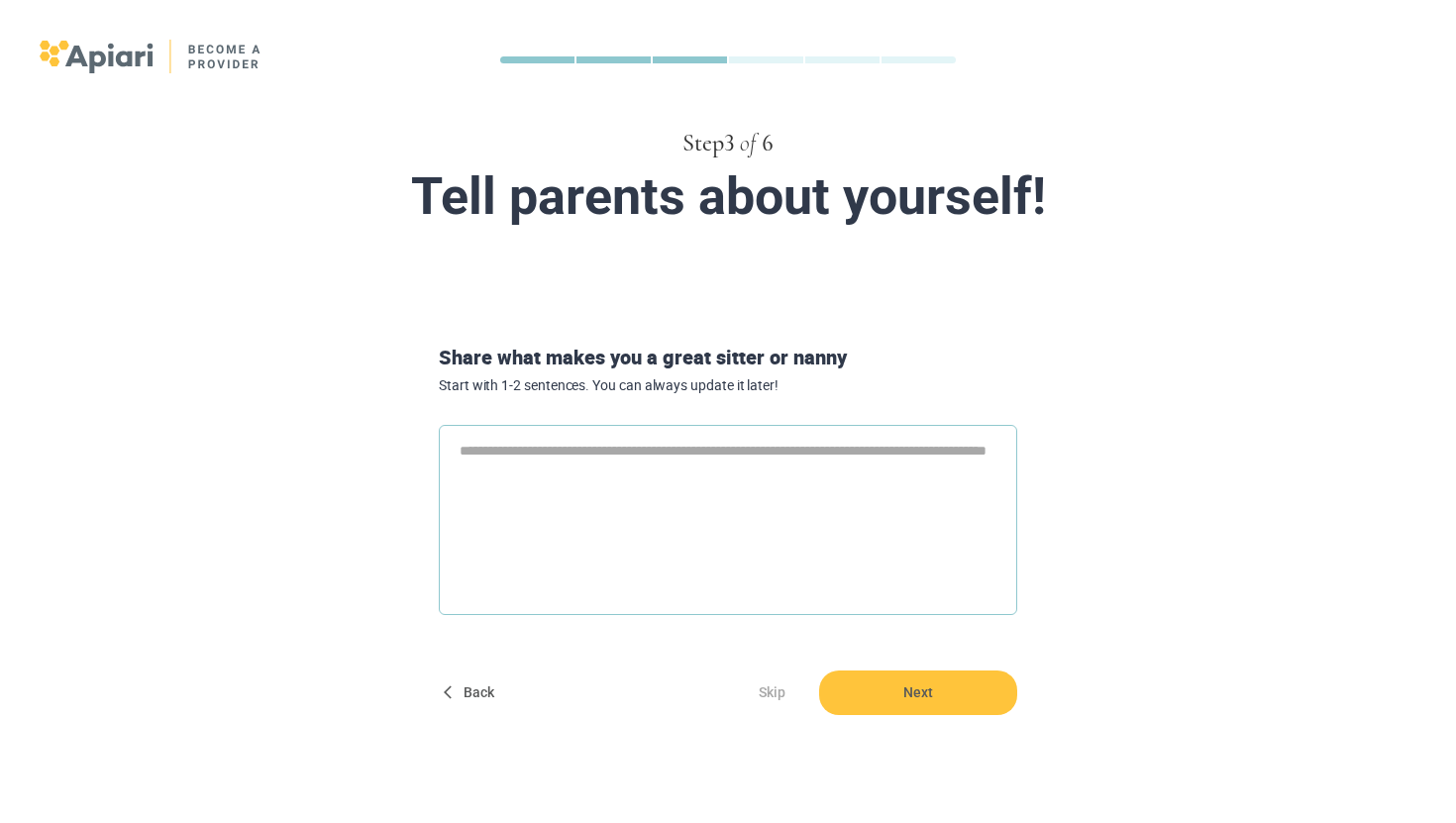 type 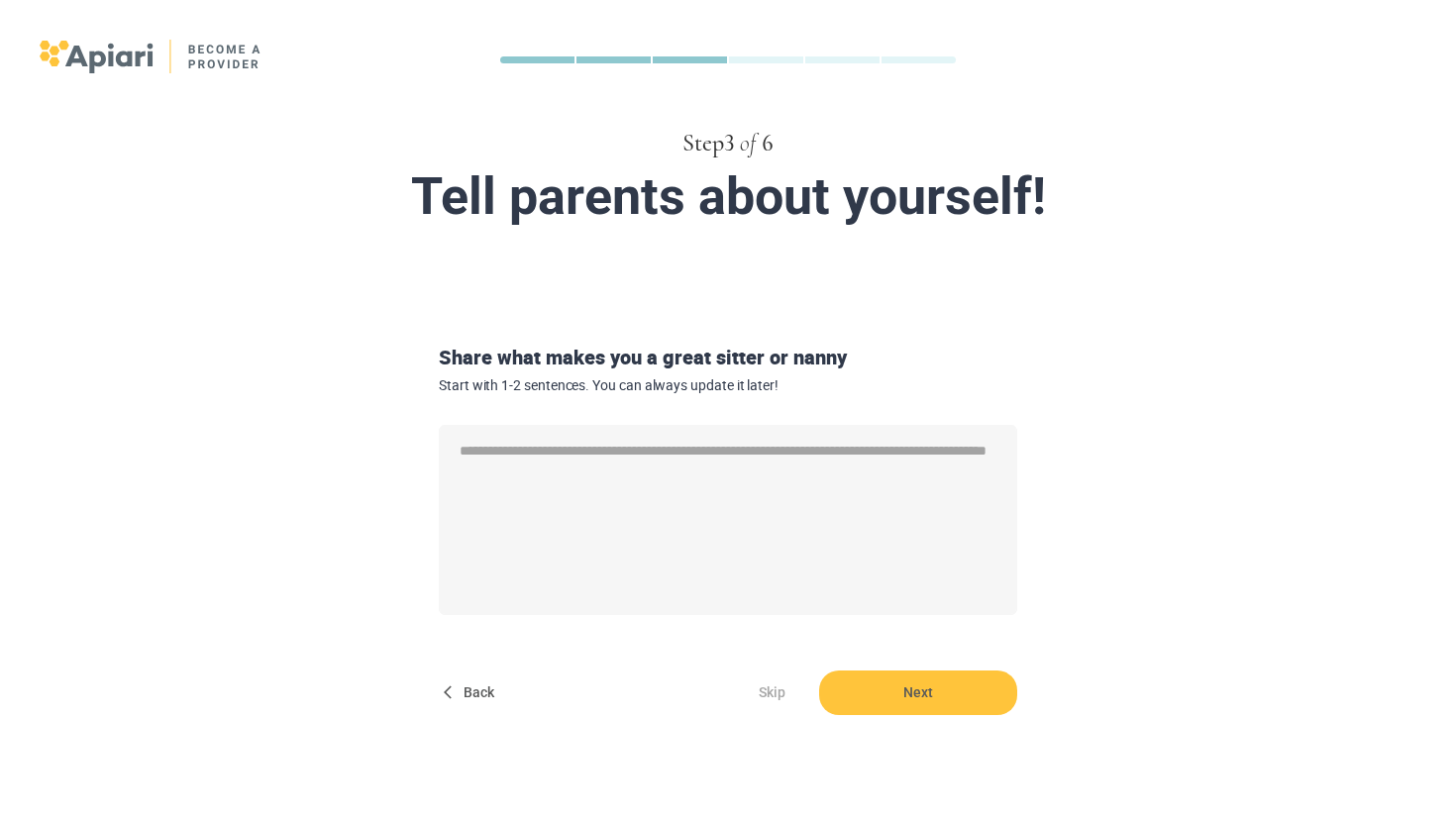 type on "*" 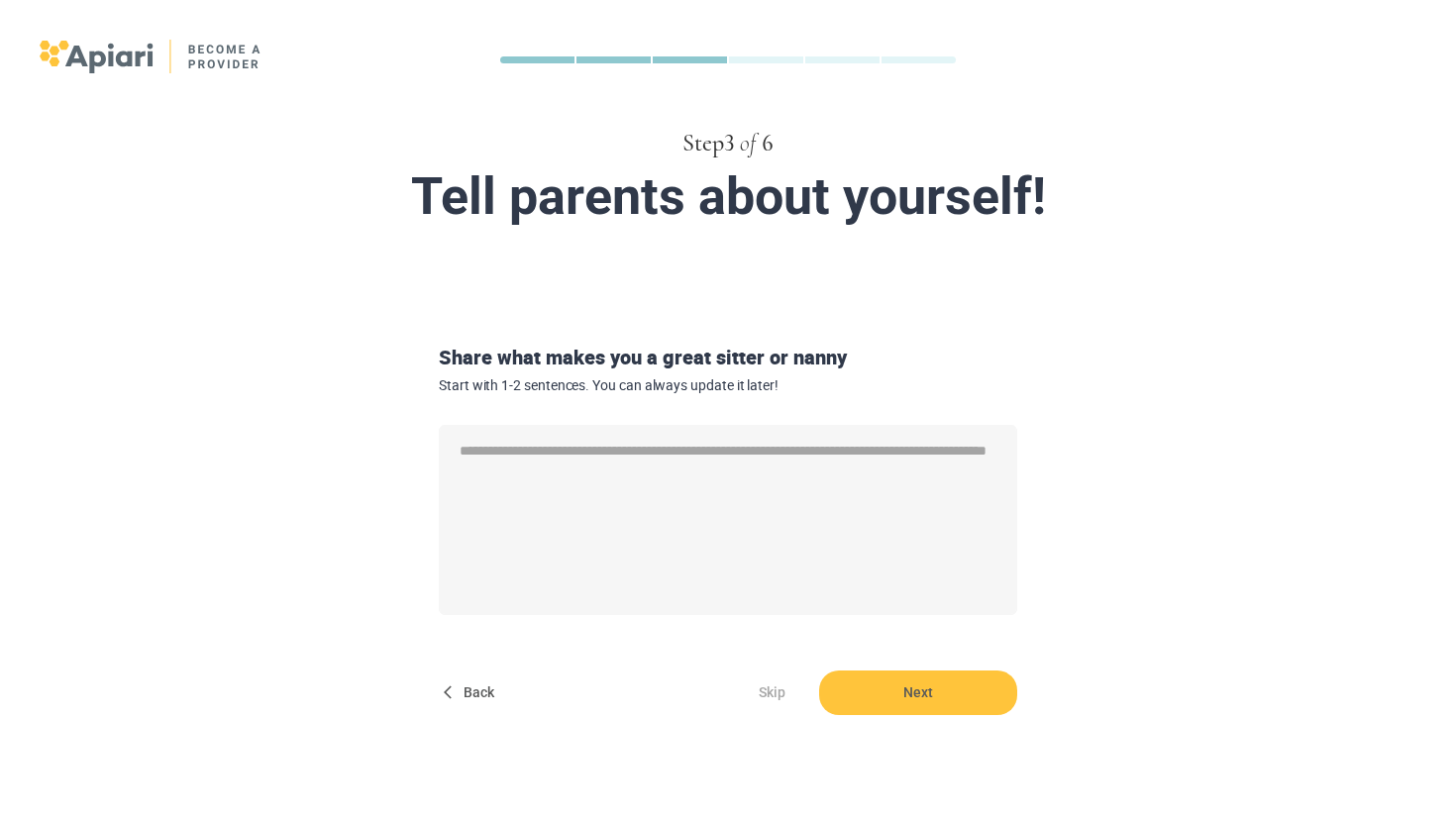 click on "Share what makes you a great sitter or nanny Start with 1-2 sentences. You can always update it later!   * Back Skip Next" at bounding box center [728, 509] 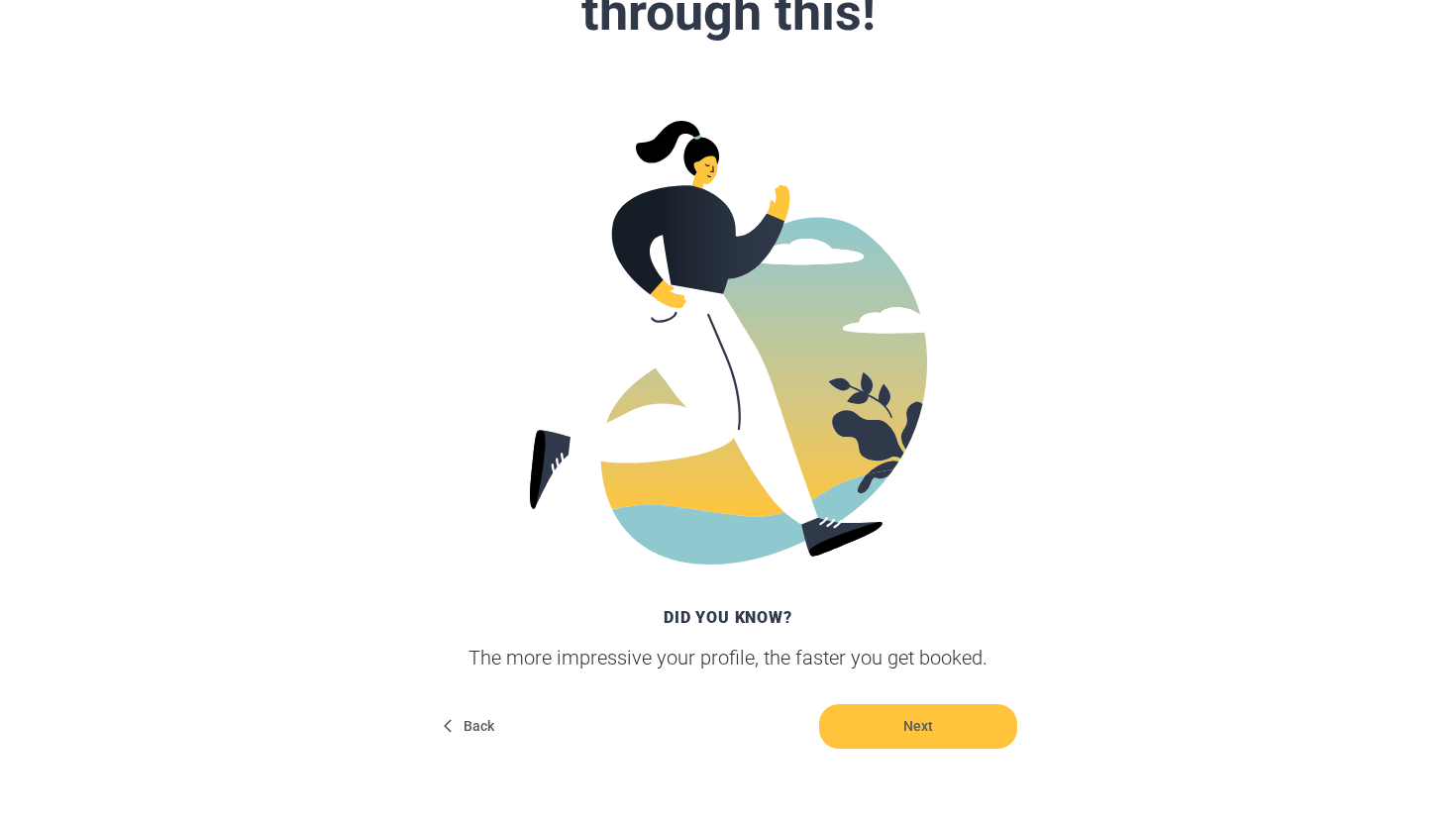 scroll, scrollTop: 326, scrollLeft: 0, axis: vertical 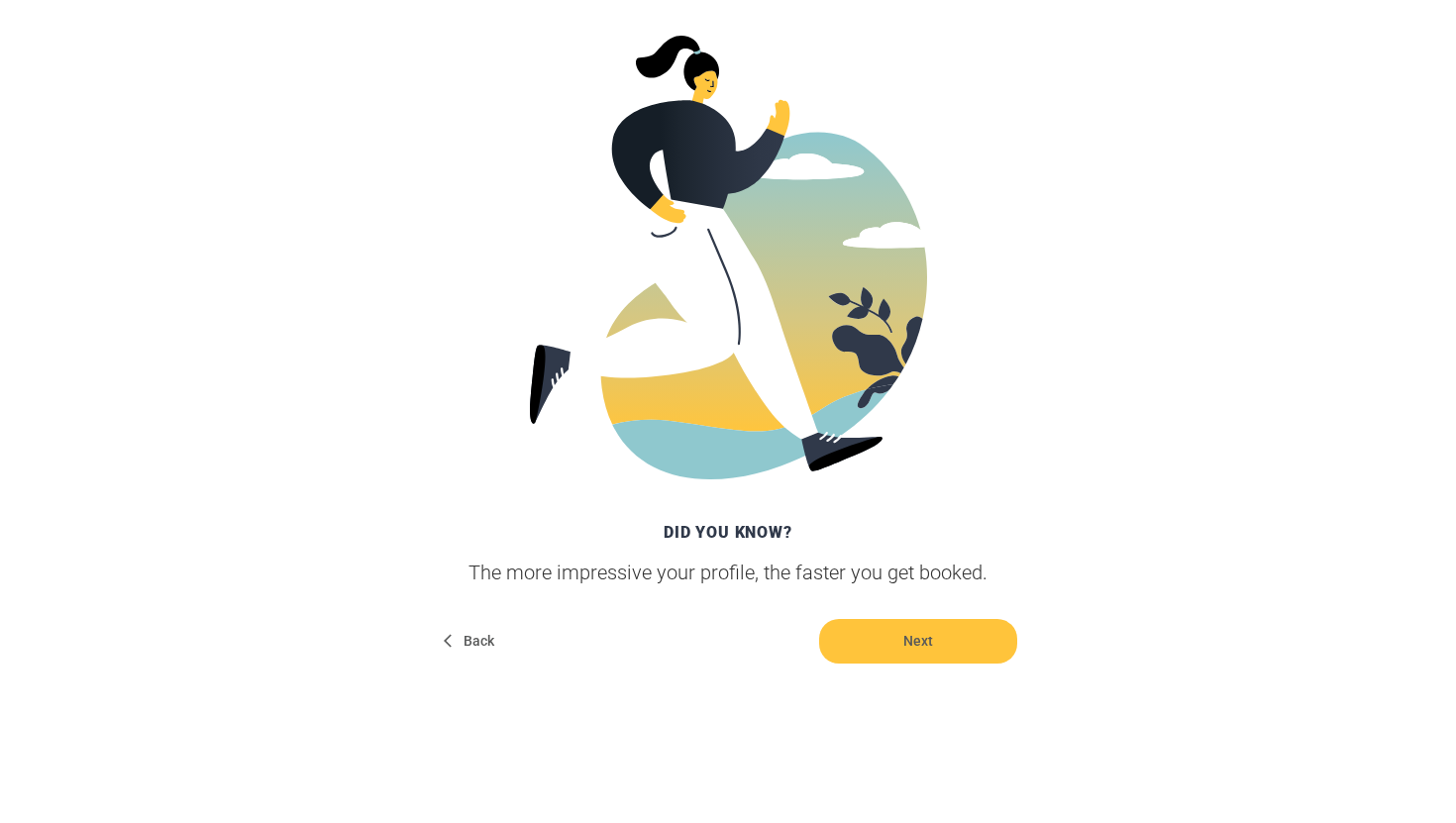click on "Back" at bounding box center [470, 641] 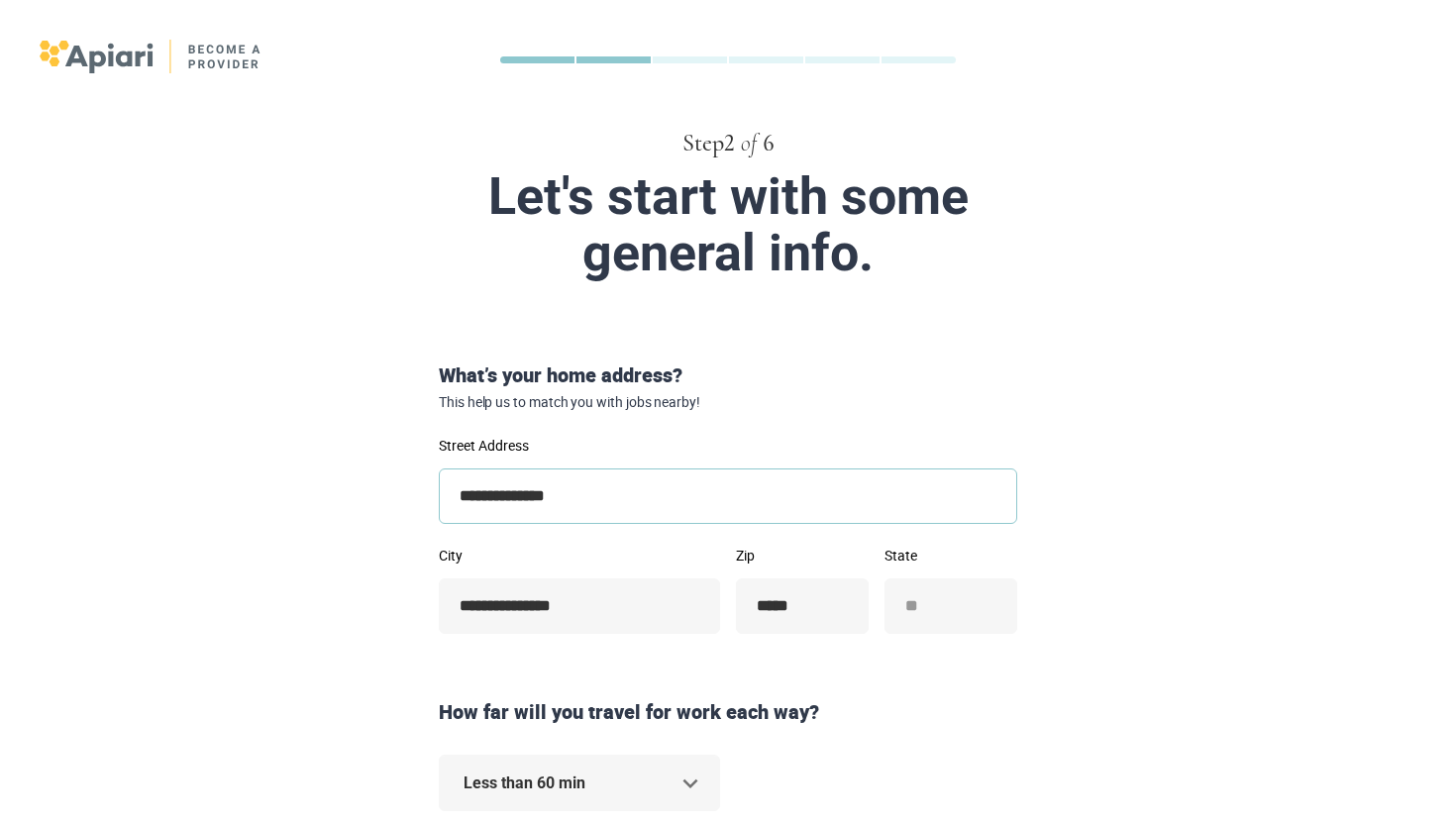 click on "**********" at bounding box center [728, 496] 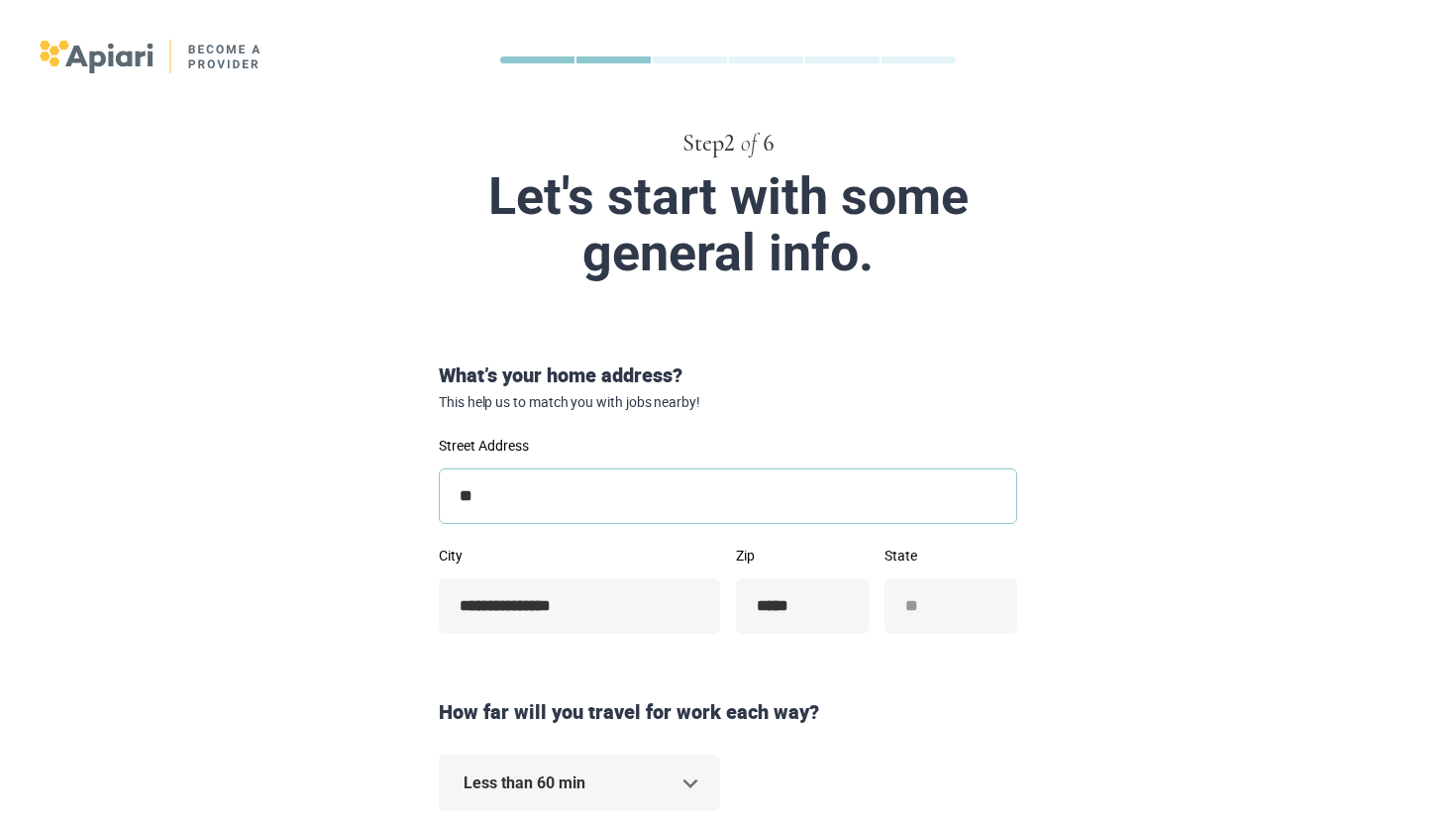 type on "*" 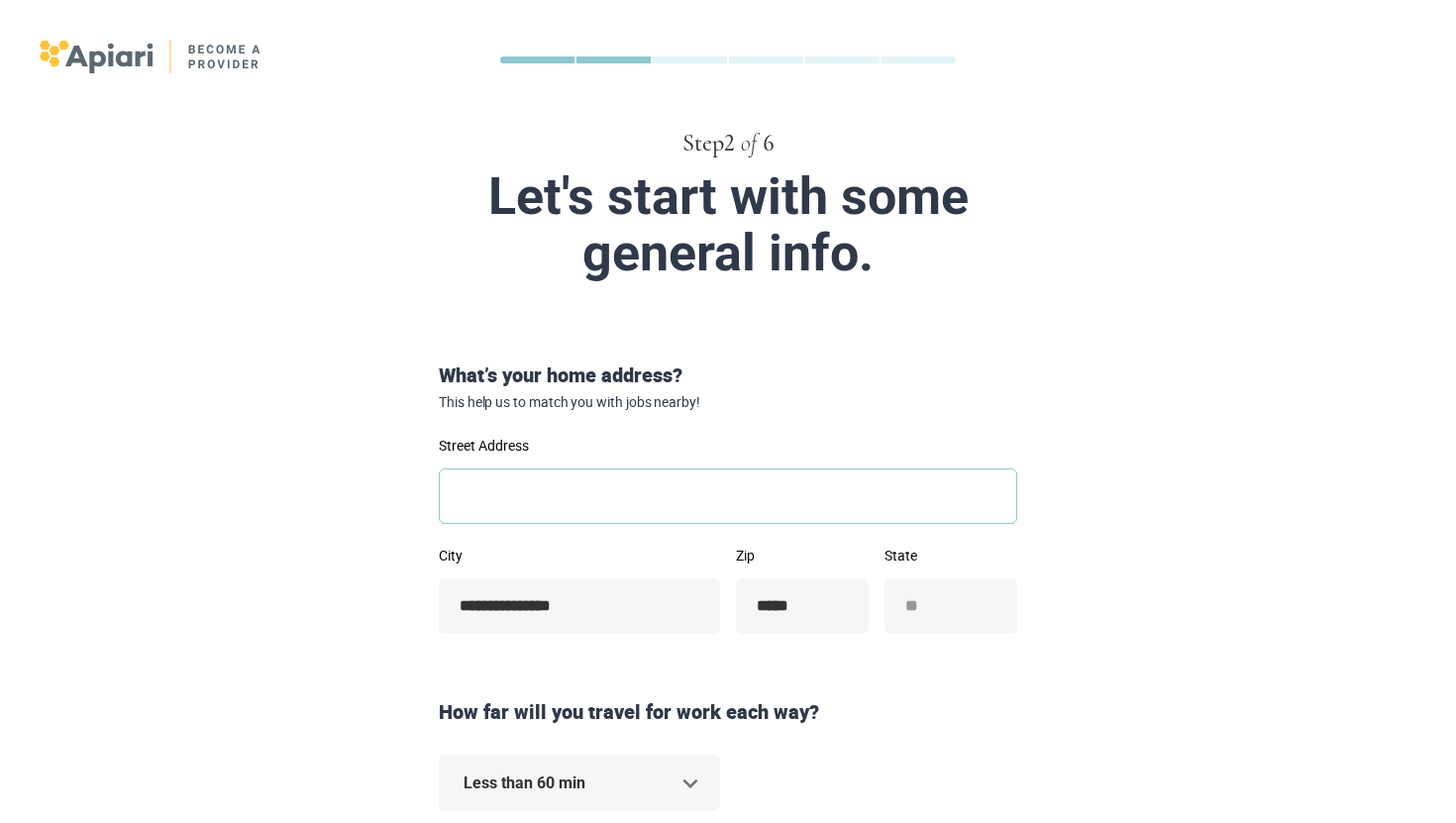 type 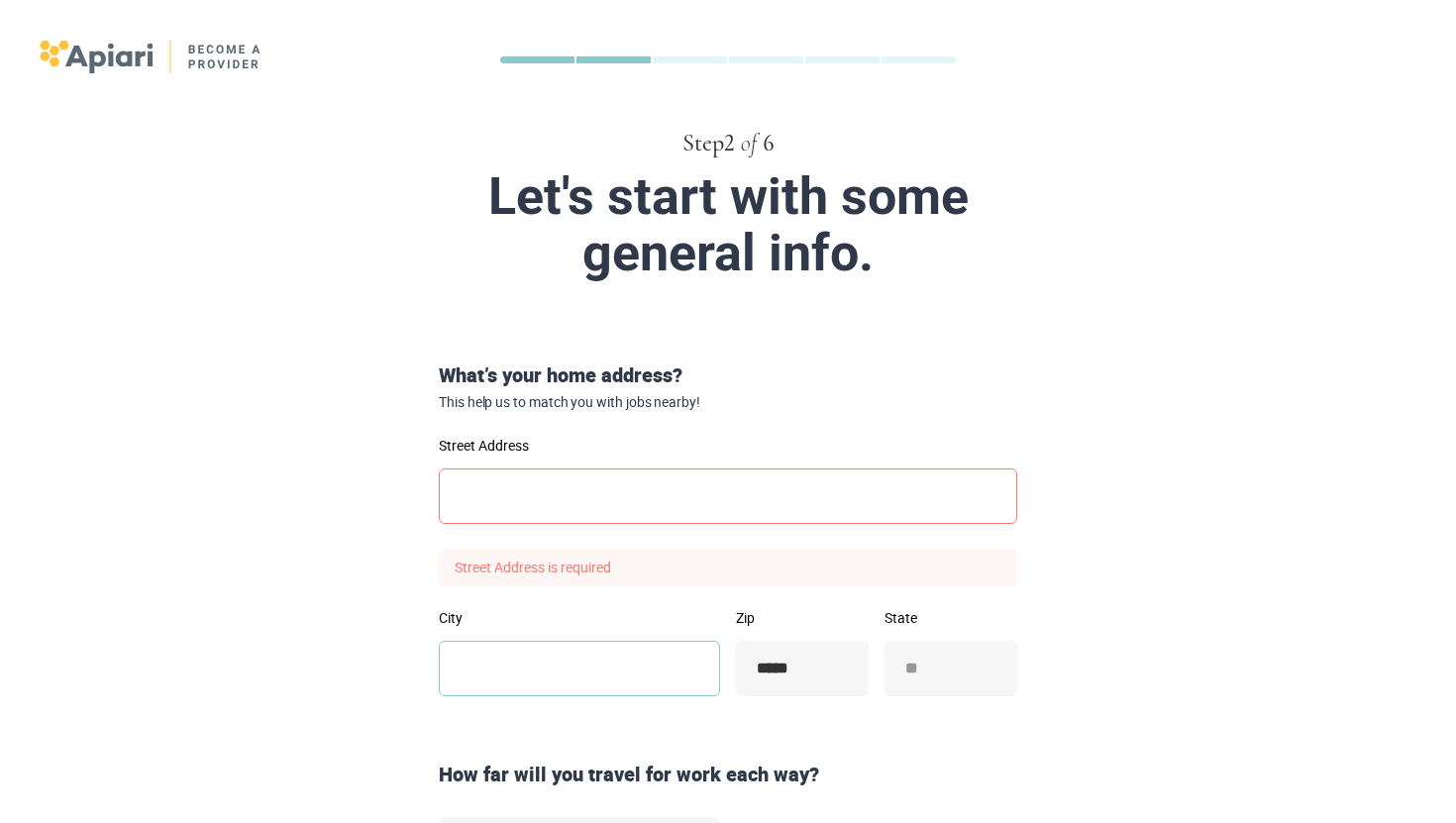 type 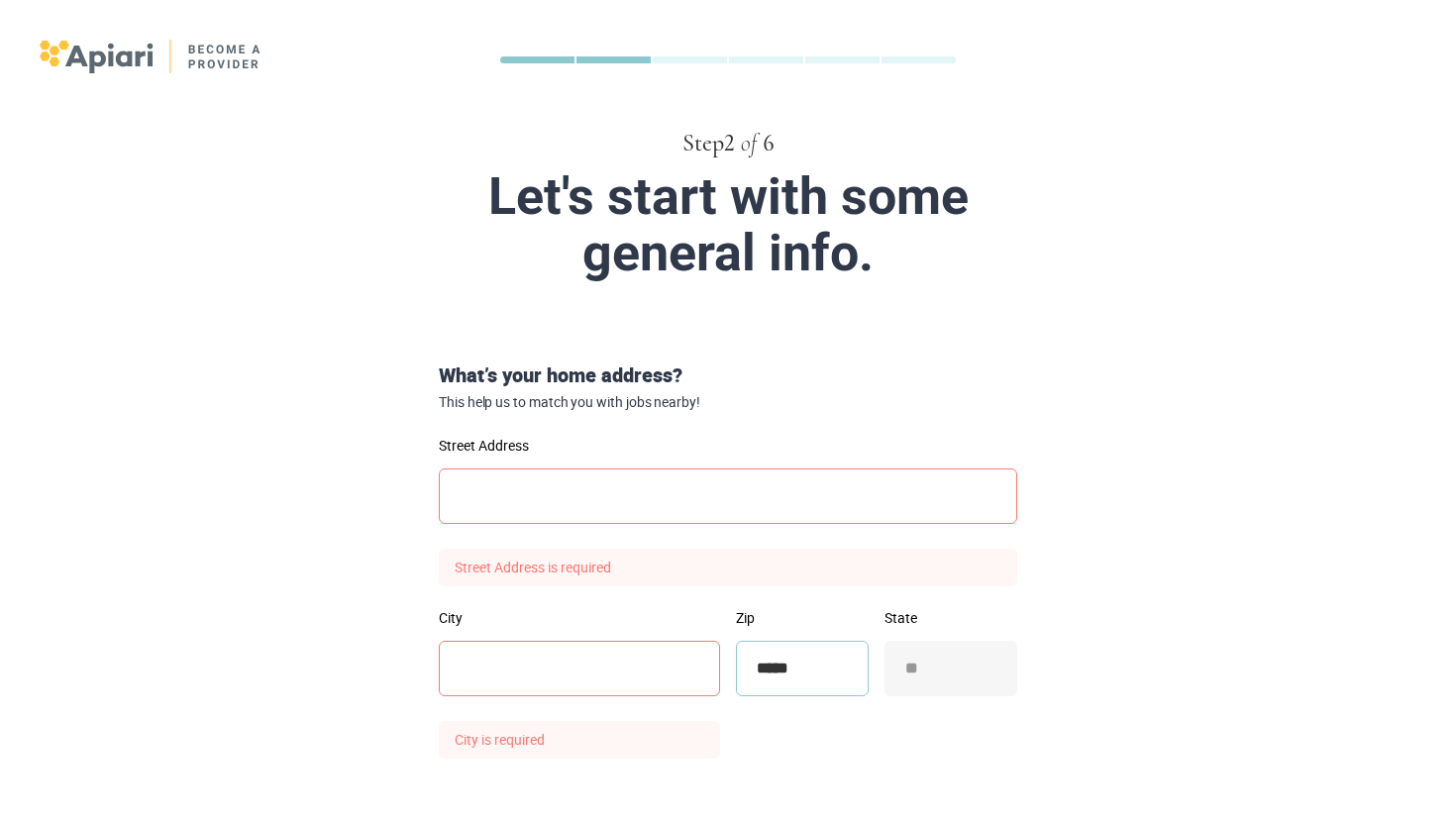 type 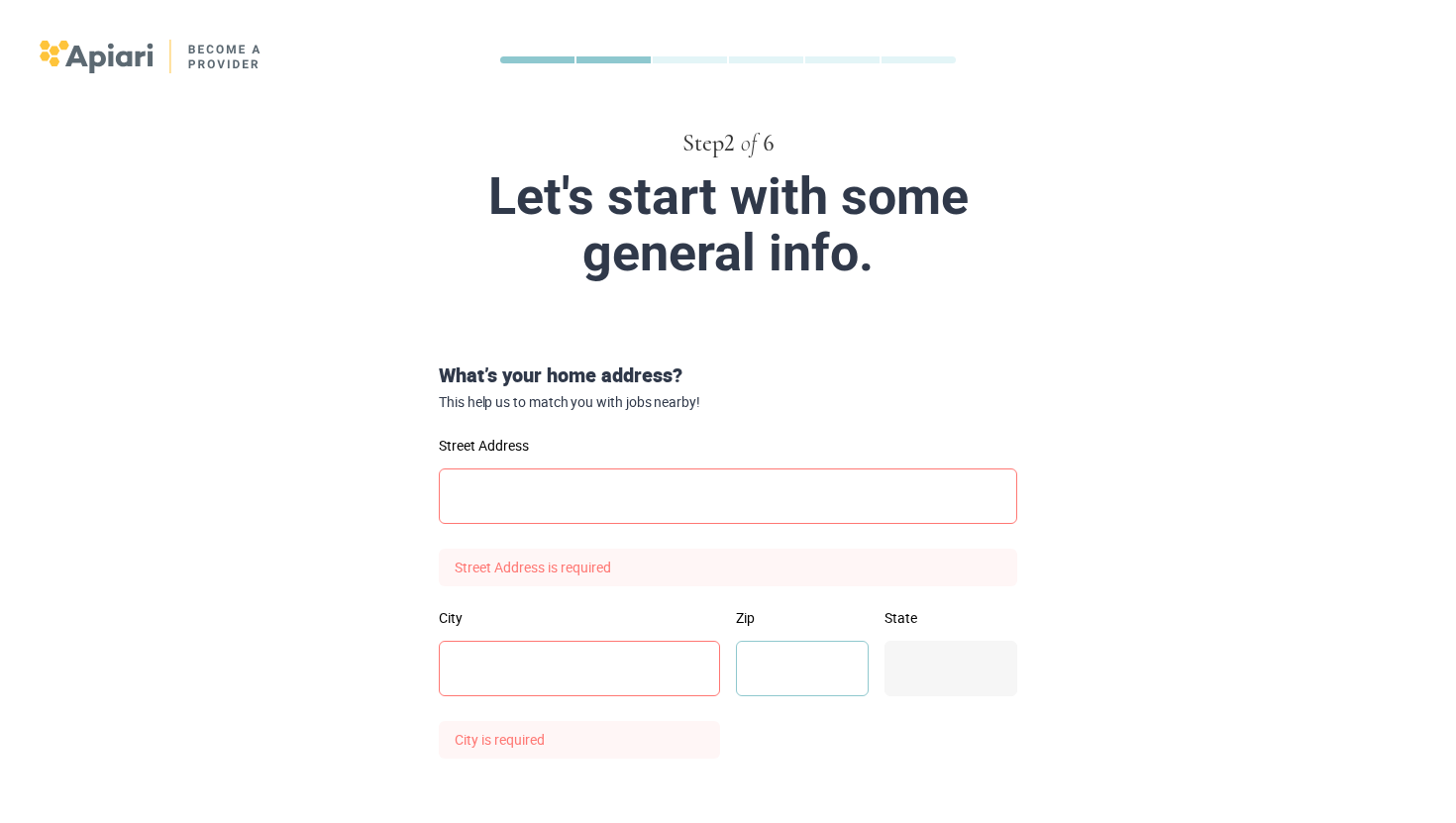 type 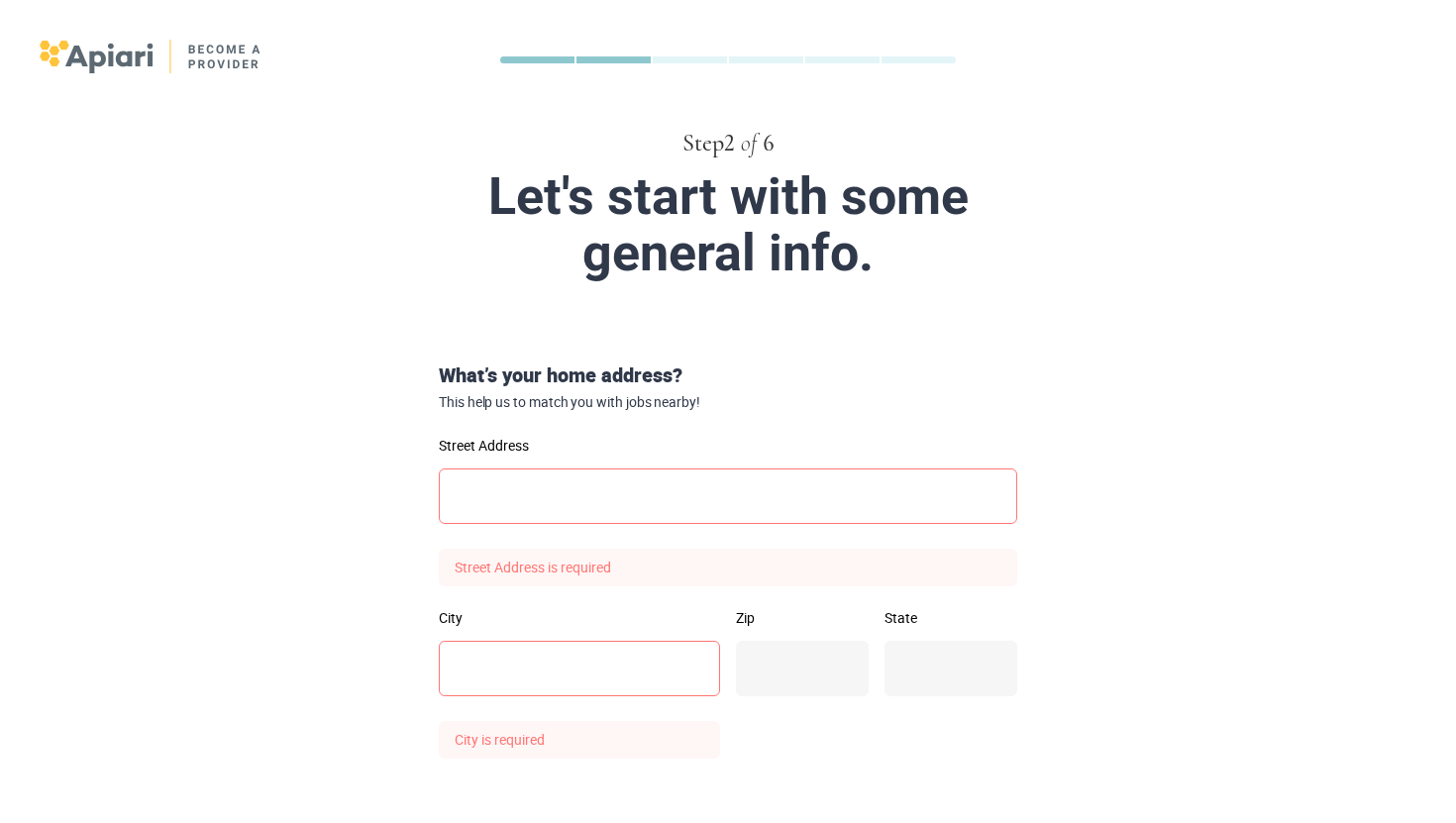 scroll, scrollTop: 495, scrollLeft: 0, axis: vertical 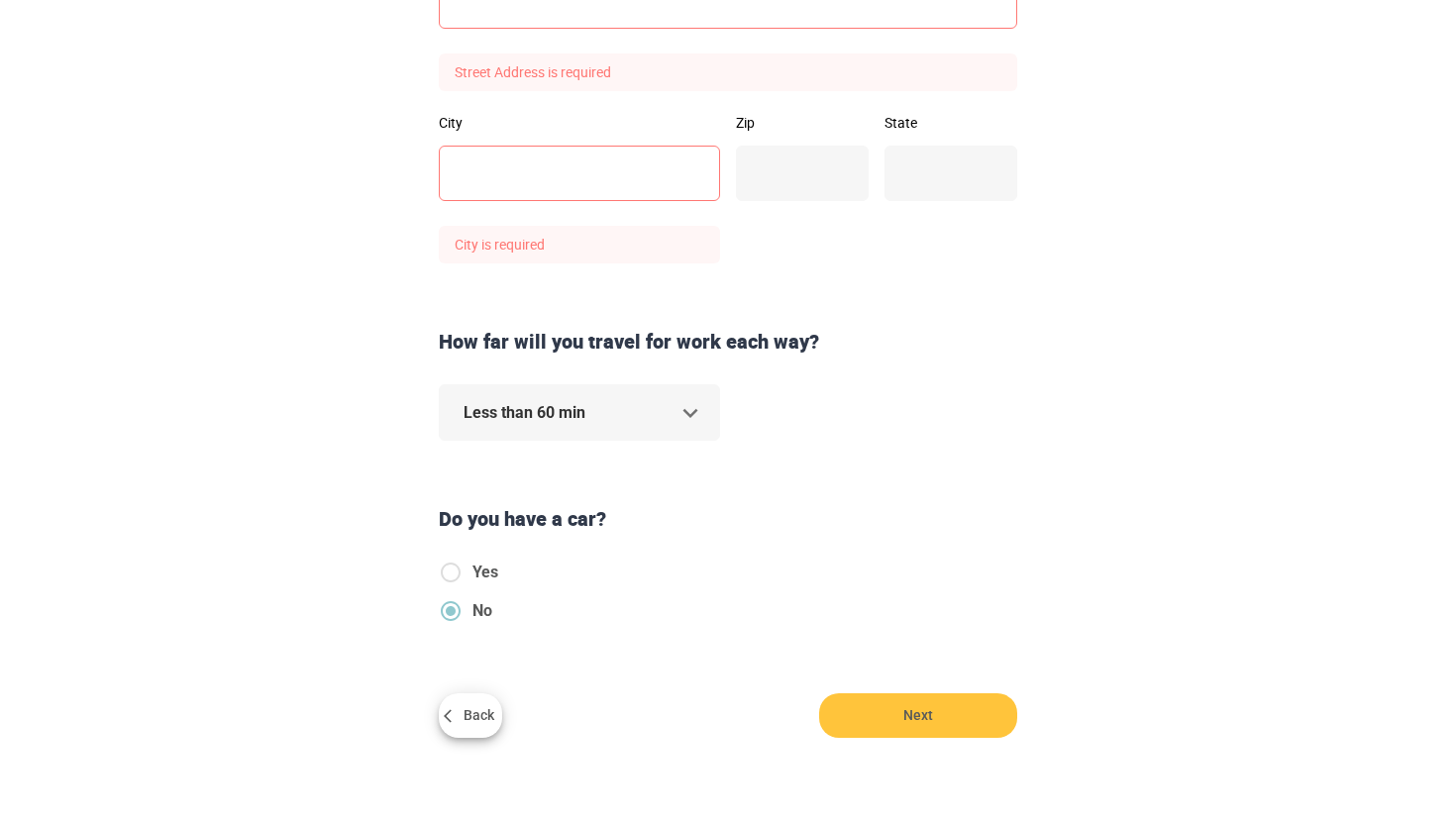 type 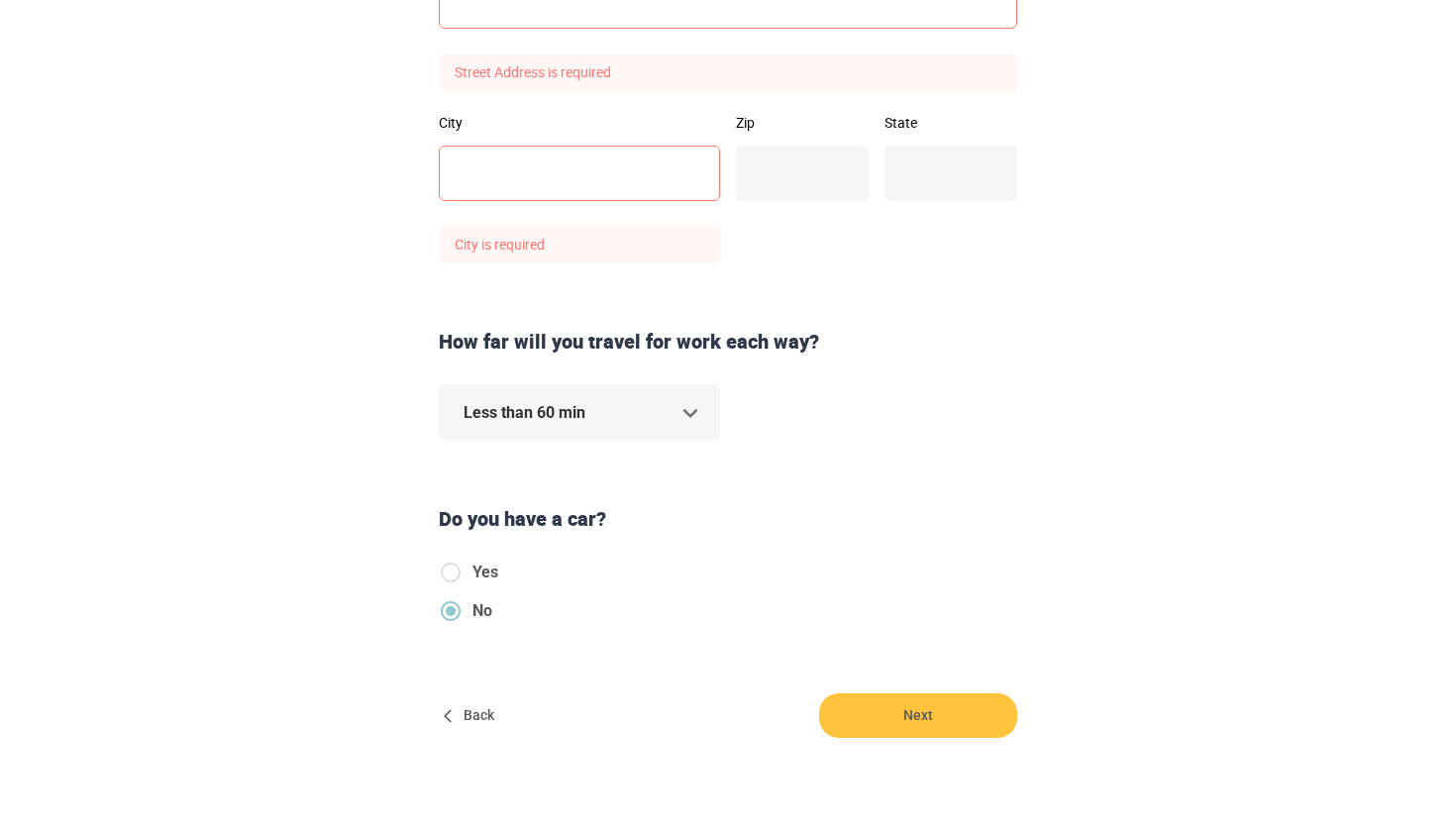 click on "Back" at bounding box center [470, 715] 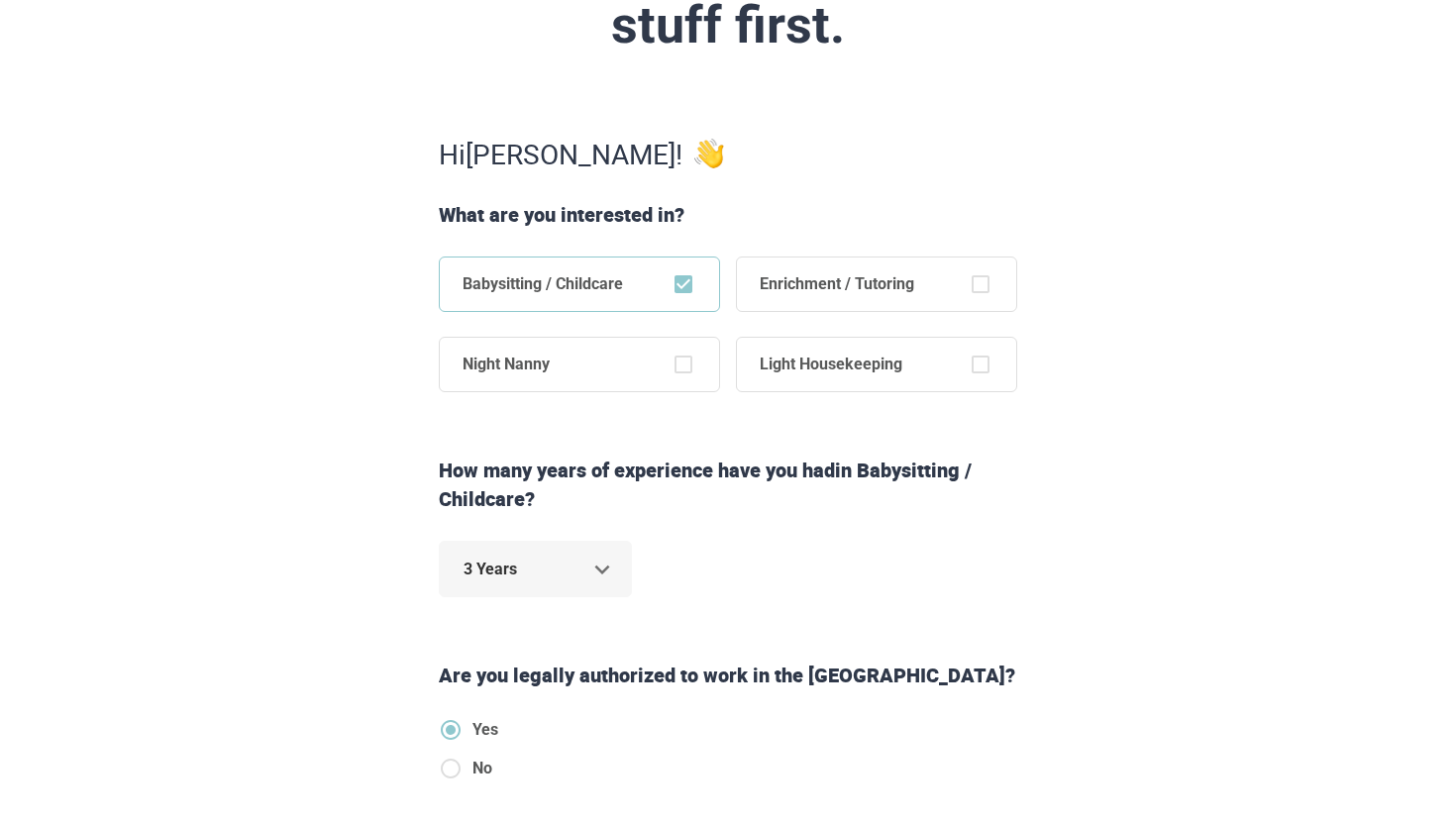 scroll, scrollTop: 461, scrollLeft: 0, axis: vertical 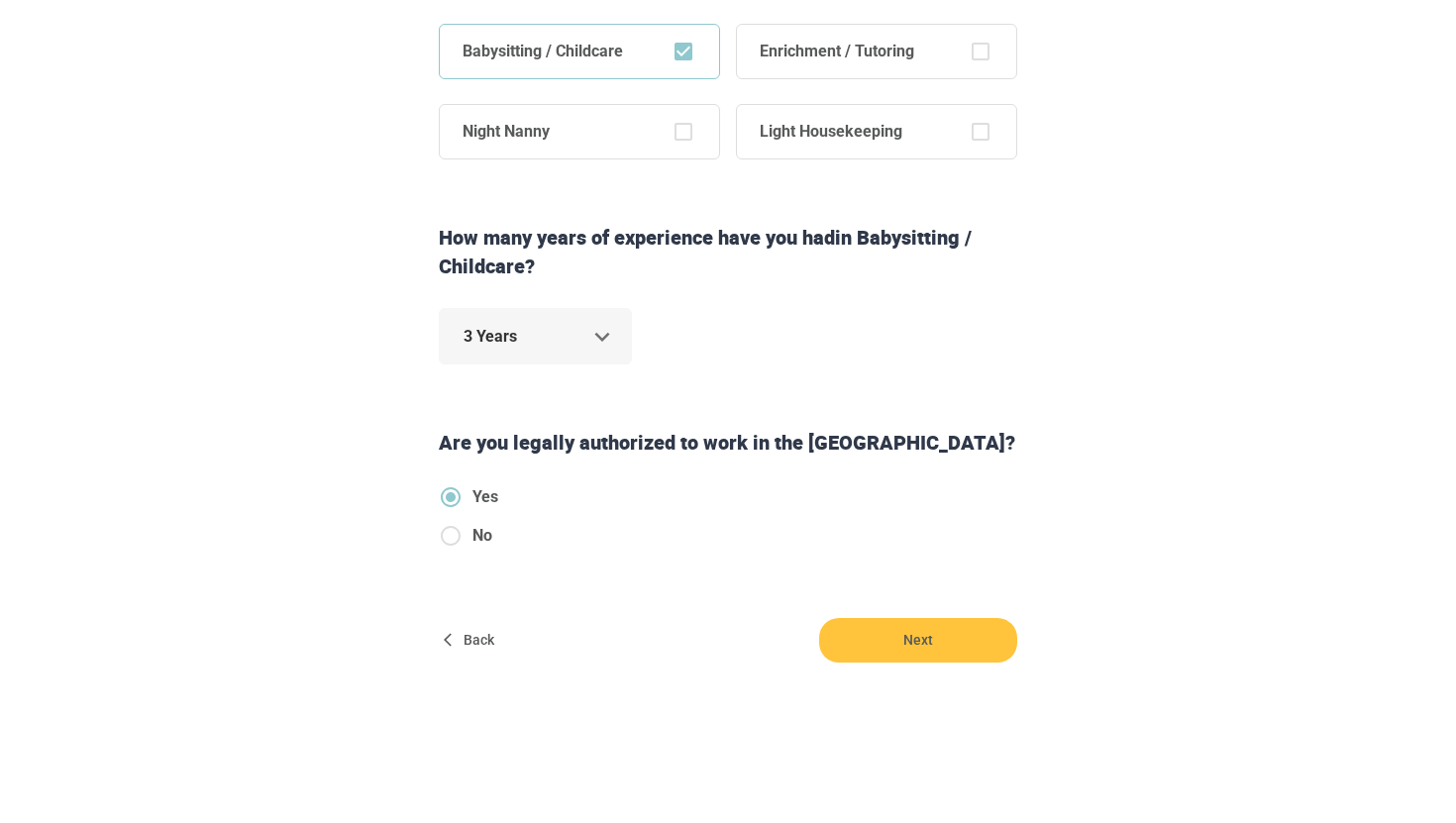 click on "Step  1   of   6 Some simple  stuff first. Hi  [PERSON_NAME] ! What are you interested in? Babysitting / Childcare Enrichment / Tutoring Night Nanny Light Housekeeping How many years of experience have you had  in Babysitting / Childcare ? 3 Years * Are you legally authorized to work in the [GEOGRAPHIC_DATA]? Yes No Back Next" at bounding box center (728, 132) 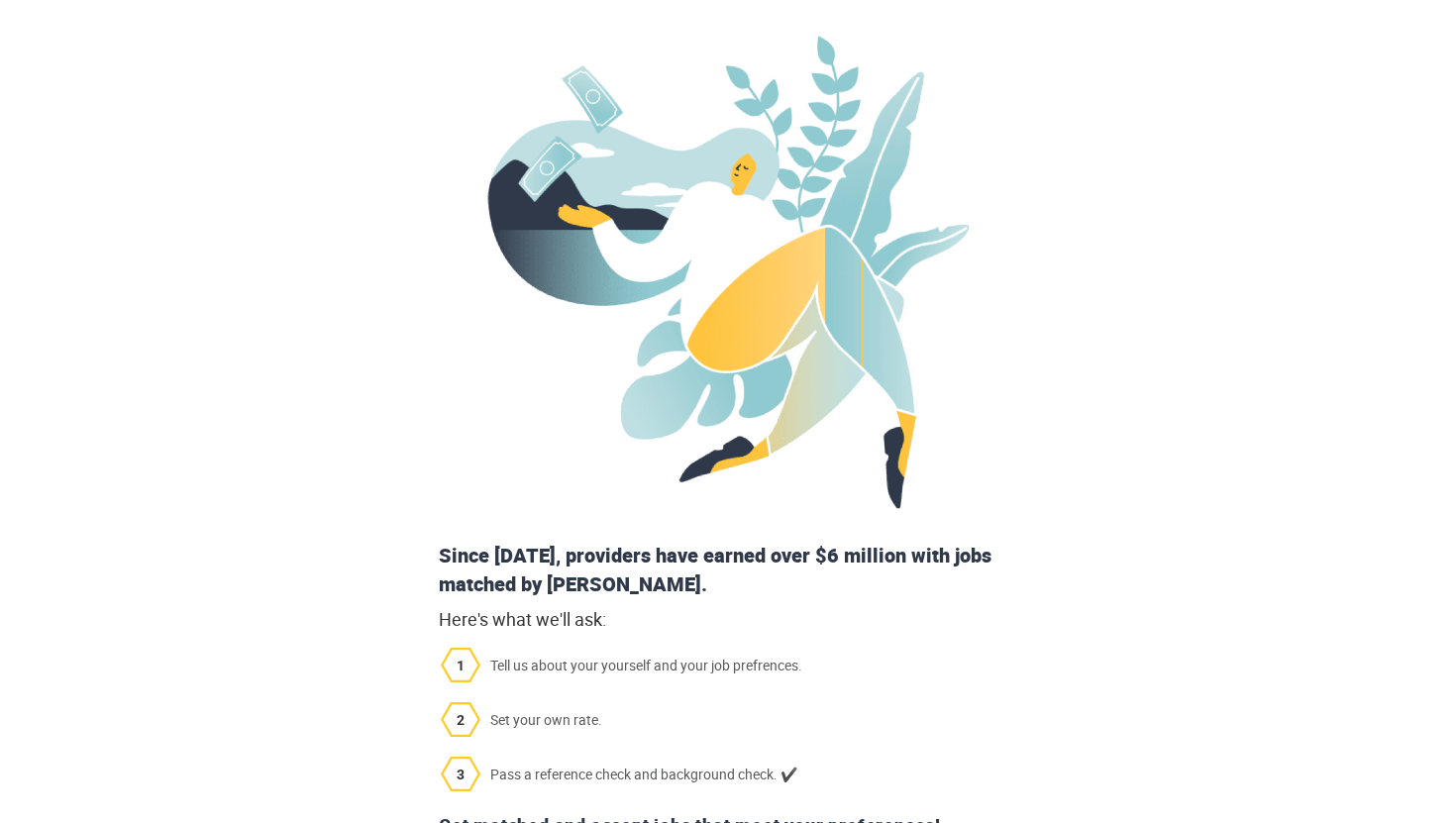 scroll, scrollTop: 152, scrollLeft: 0, axis: vertical 